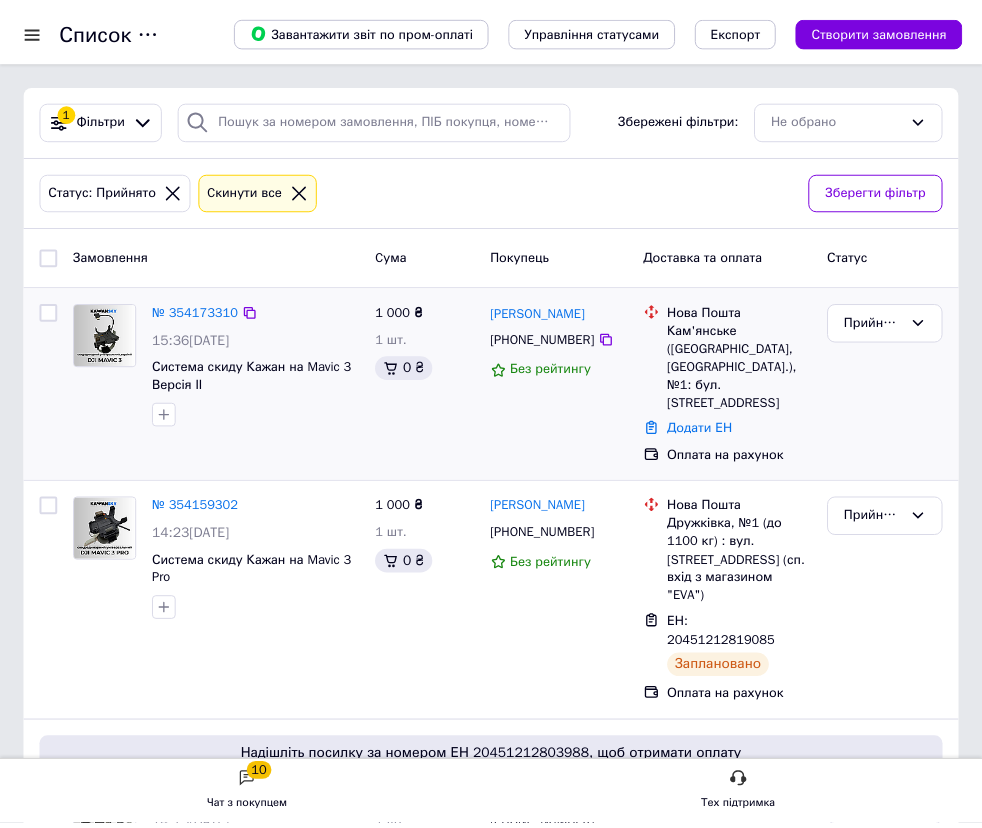 scroll, scrollTop: 0, scrollLeft: 0, axis: both 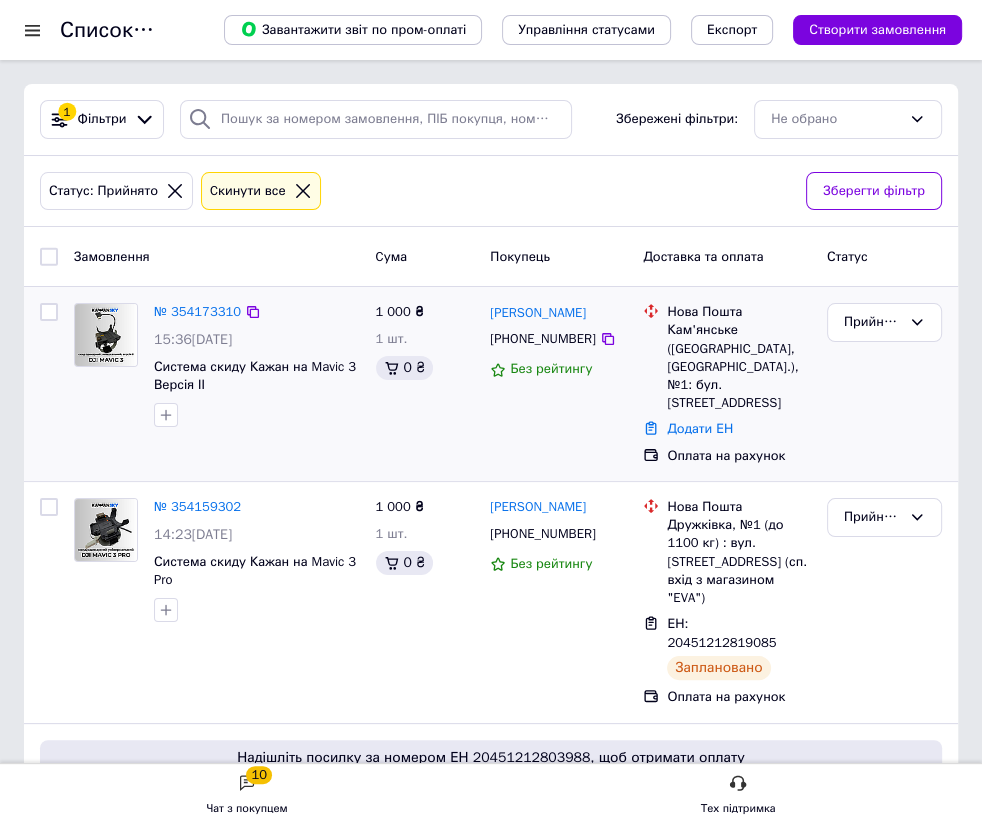 click on "№ 354173310 15:36[DATE] Система скиду Кажан на Mavic 3 Версія ІІ" at bounding box center (217, 384) 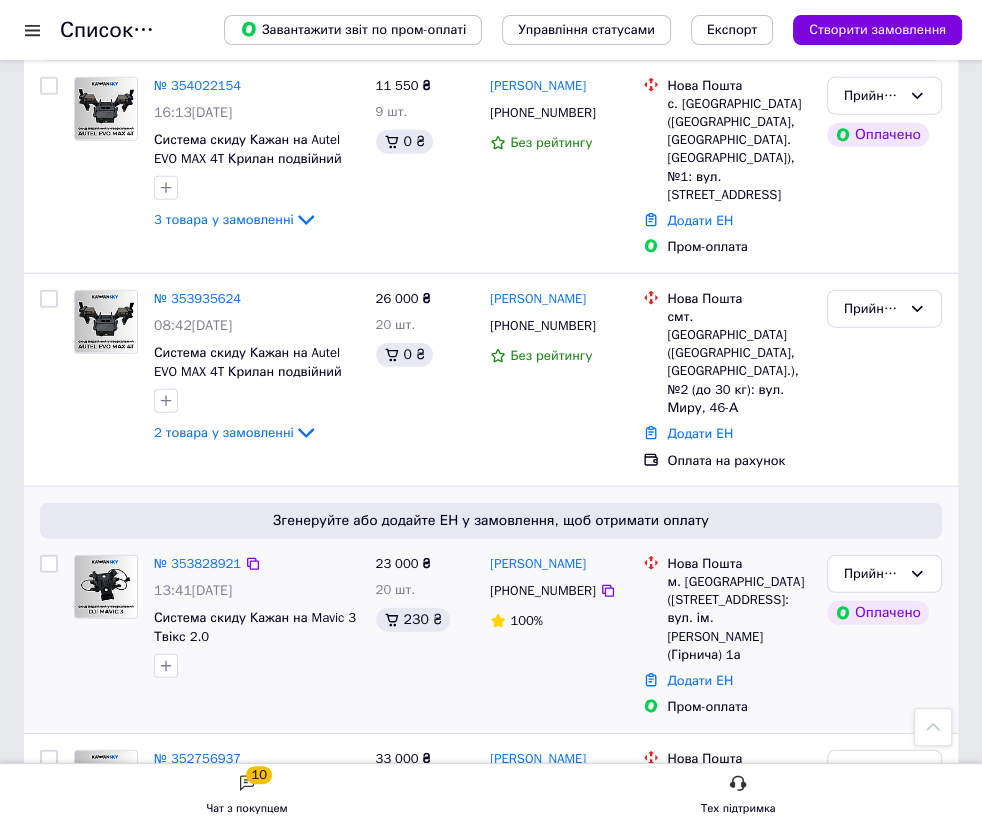 scroll, scrollTop: 3372, scrollLeft: 0, axis: vertical 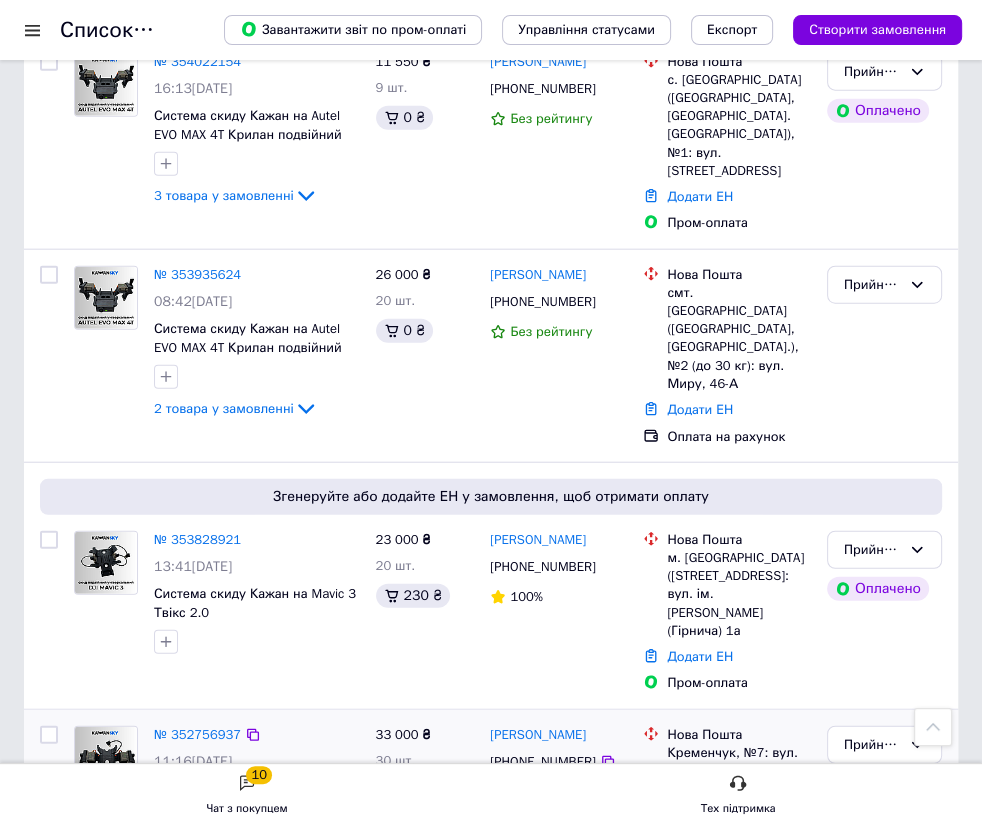 click on "33 000 ₴ 30 шт. 0 ₴" at bounding box center [425, 828] 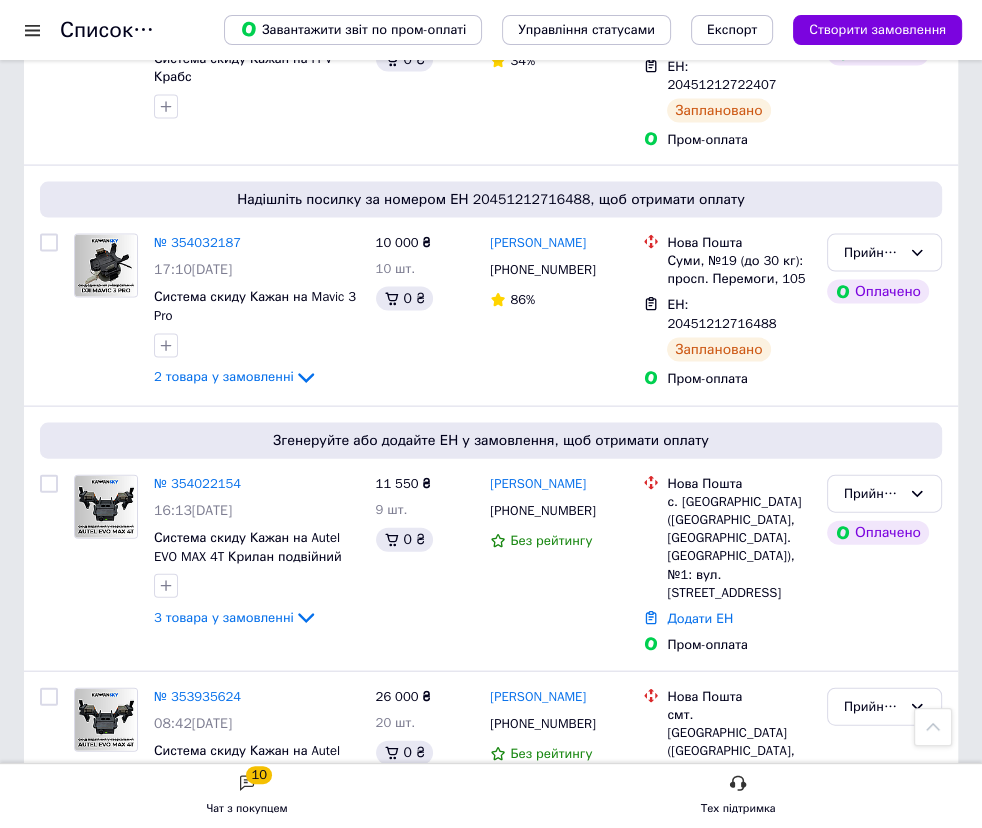 scroll, scrollTop: 2918, scrollLeft: 0, axis: vertical 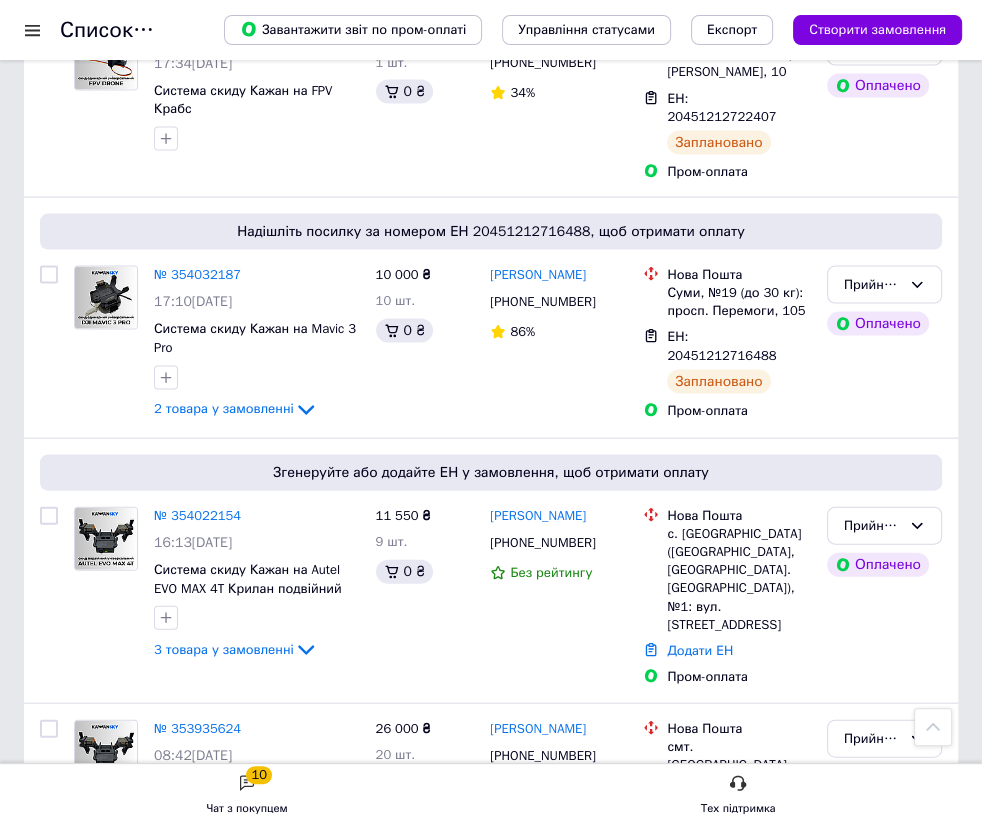 click on "26 000 ₴ 20 шт. 0 ₴" at bounding box center (425, 810) 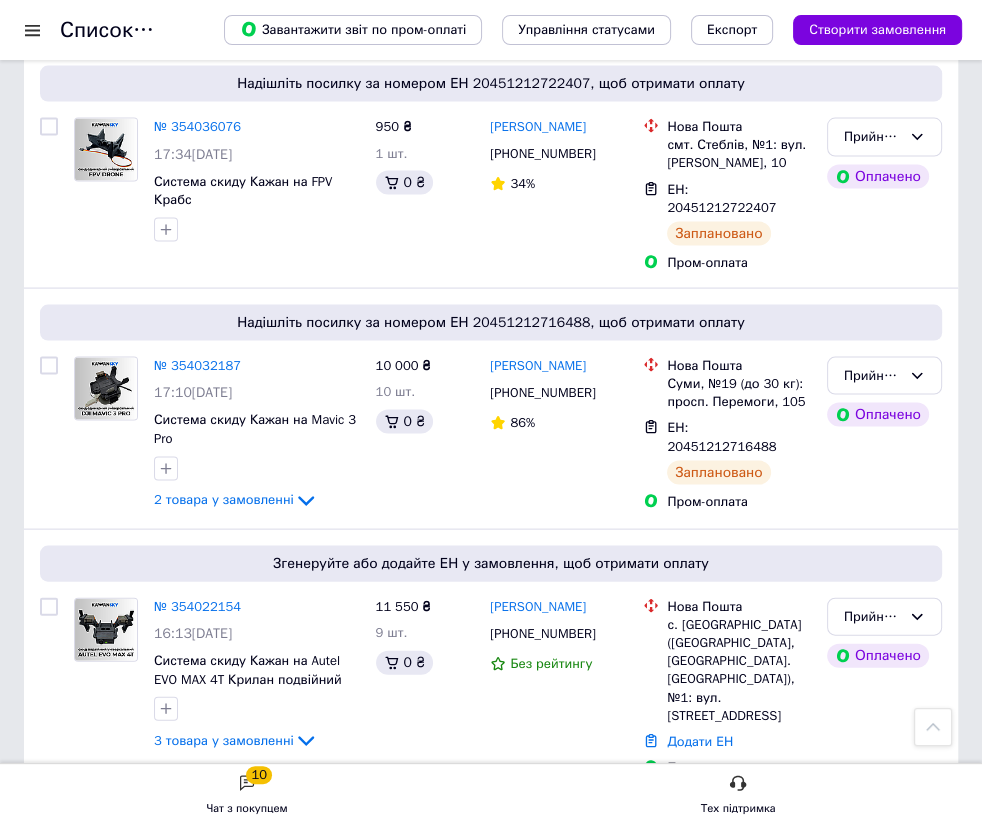 scroll, scrollTop: 2736, scrollLeft: 0, axis: vertical 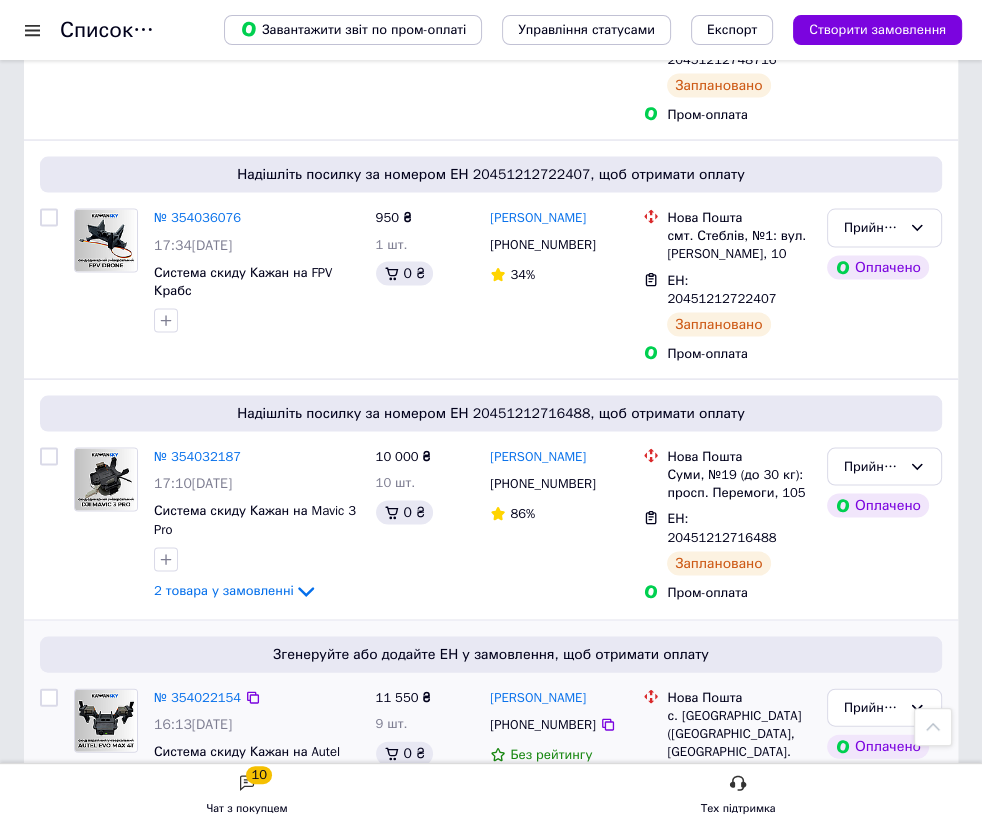 click on "3 товара у замовленні" at bounding box center [224, 831] 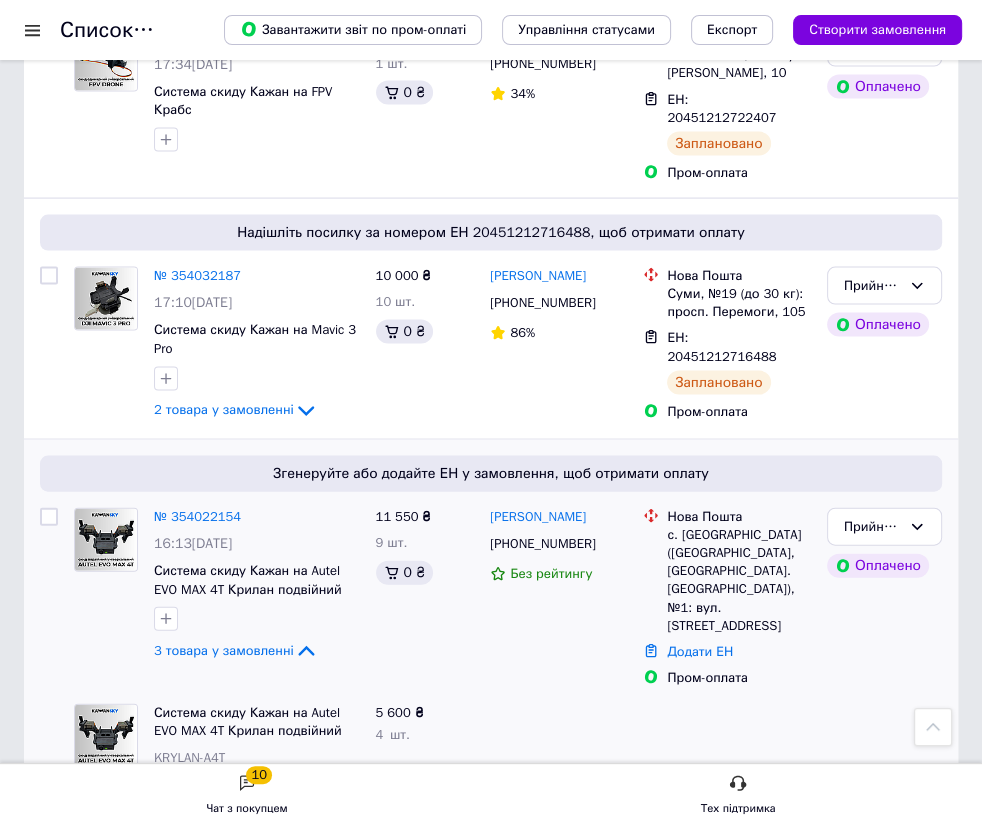 scroll, scrollTop: 2918, scrollLeft: 0, axis: vertical 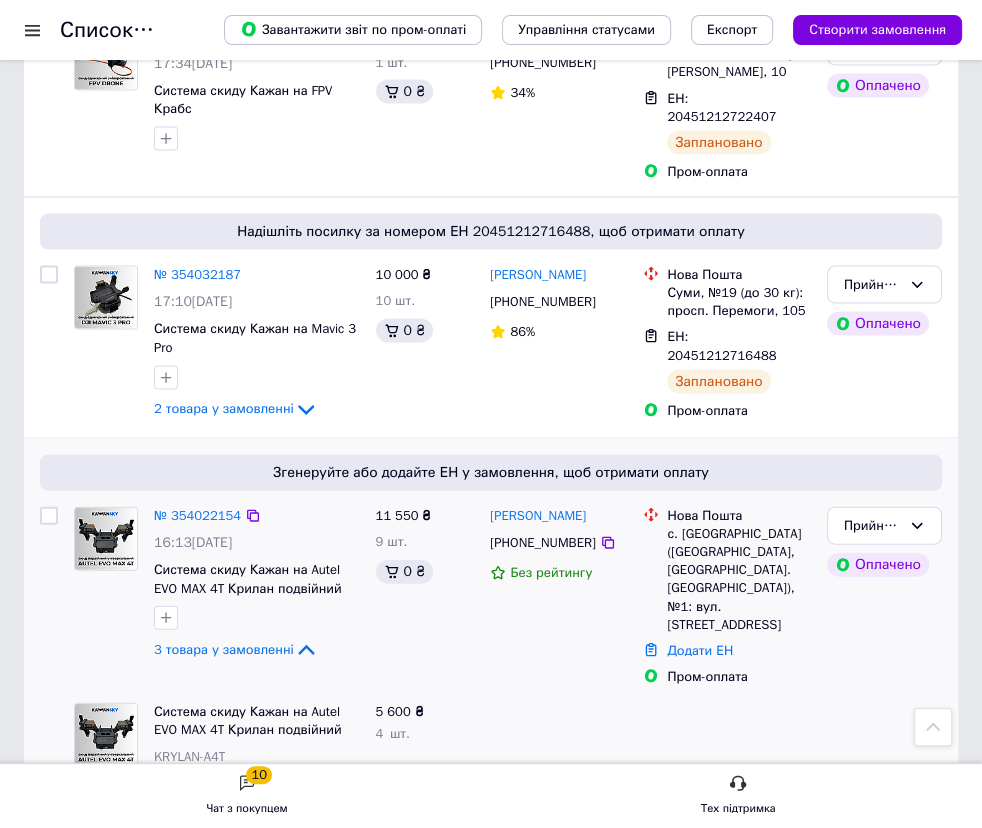 click at bounding box center (49, 516) 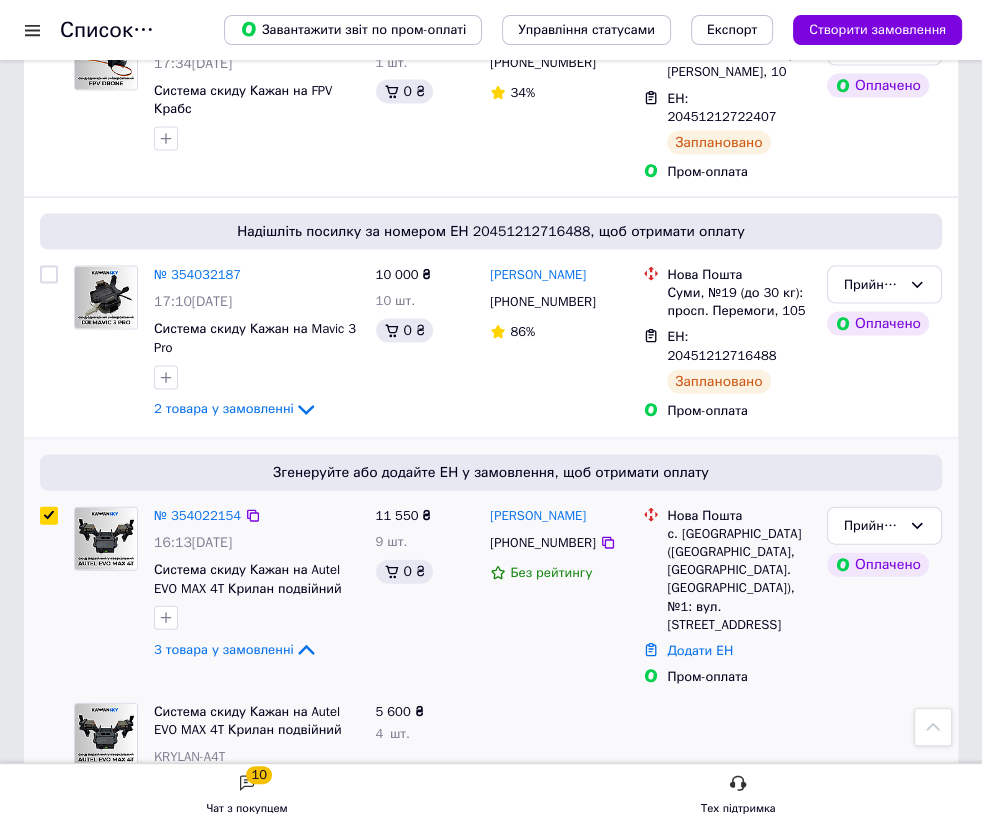 checkbox on "true" 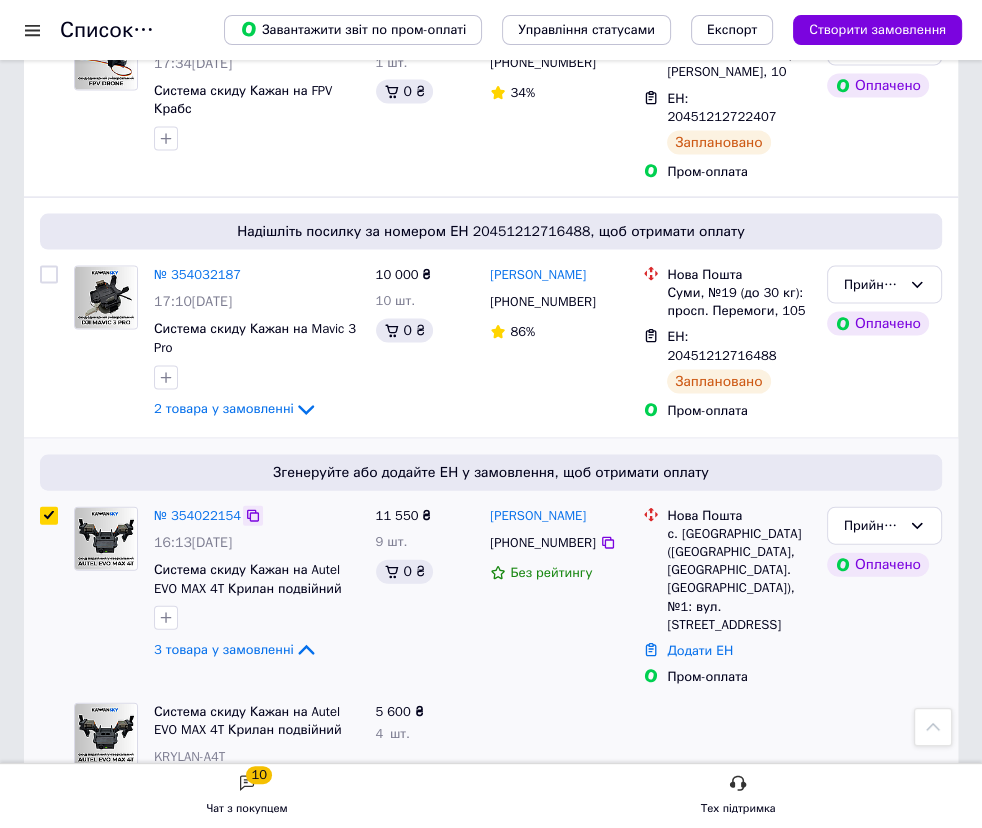 click 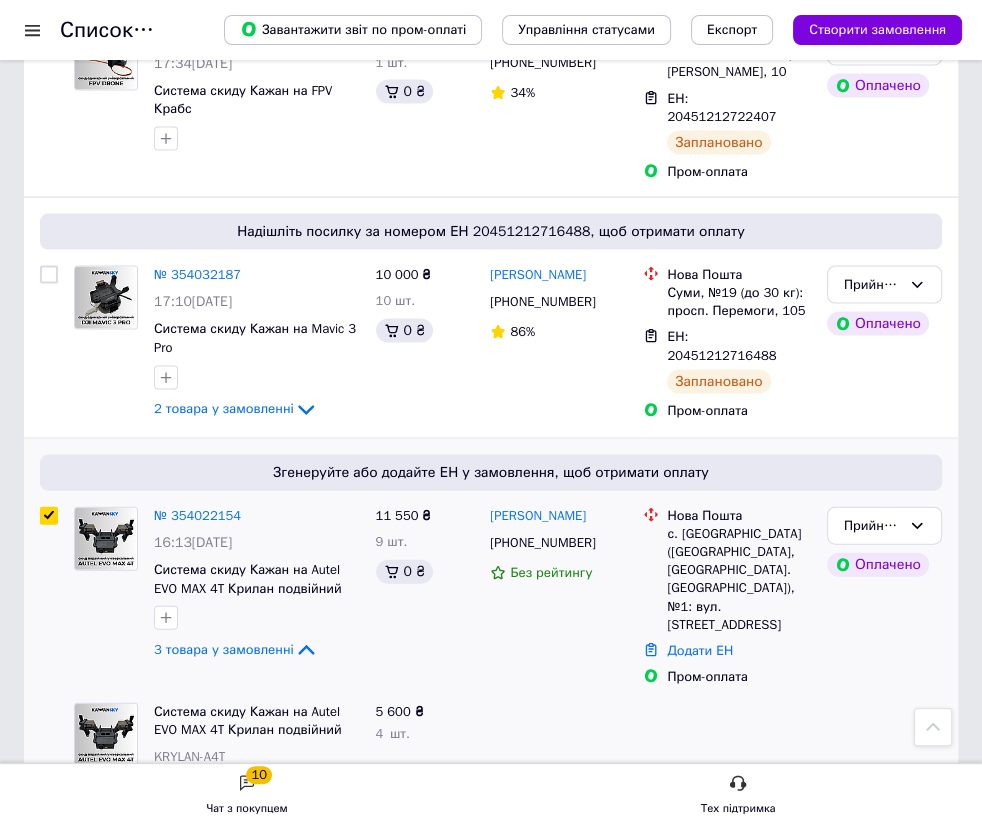 click at bounding box center (558, 815) 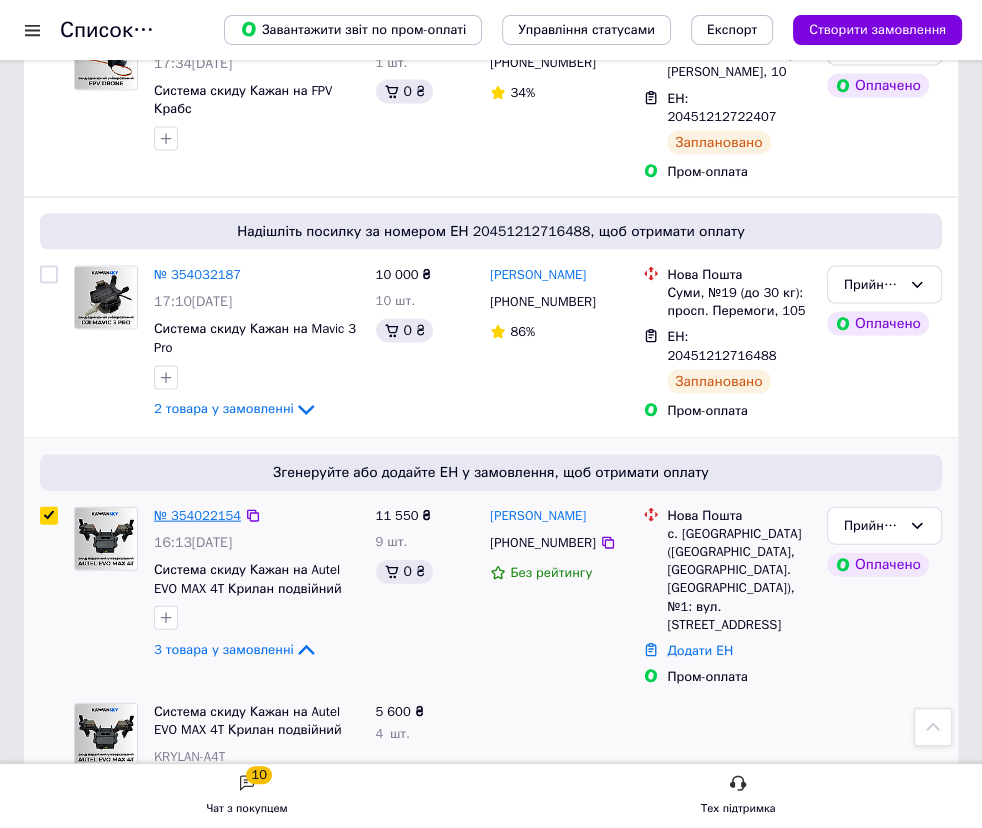 click on "№ 354022154" at bounding box center [197, 515] 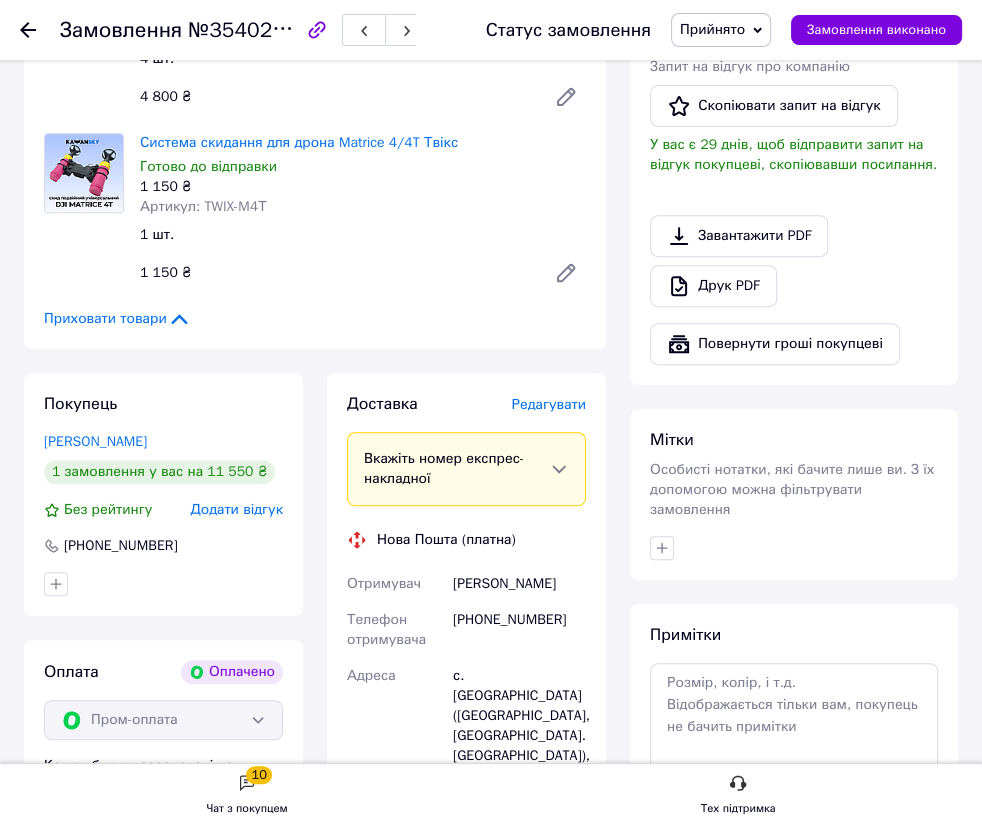 scroll, scrollTop: 545, scrollLeft: 0, axis: vertical 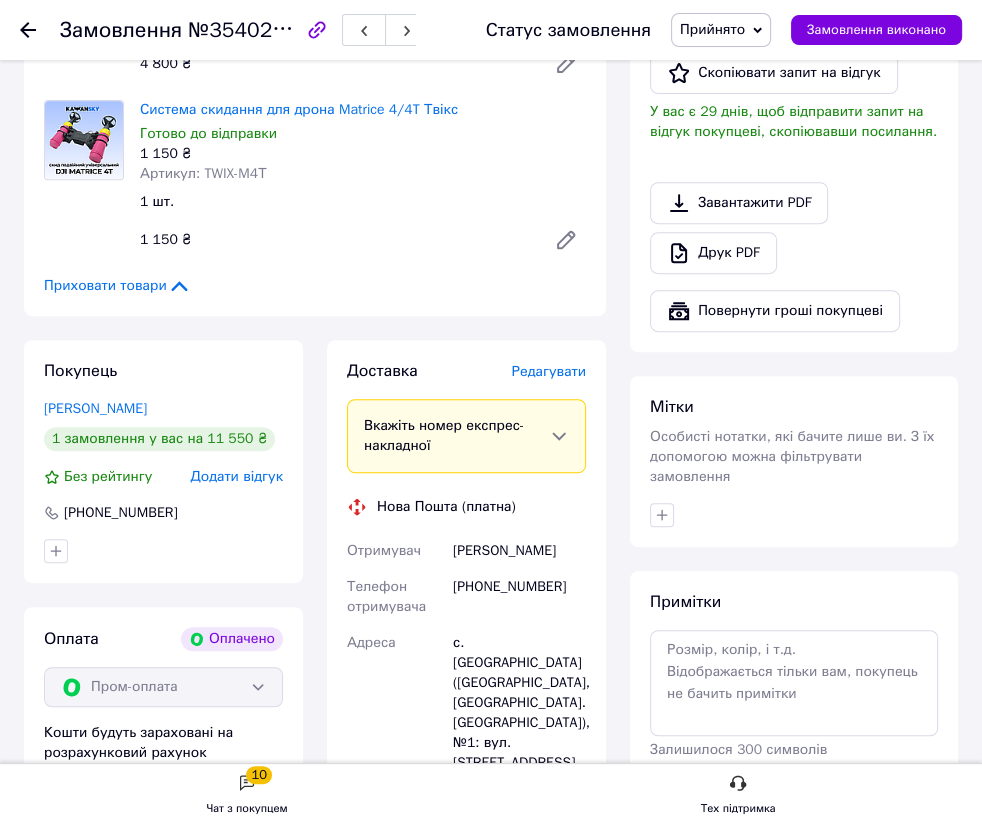 click on "Редагувати" at bounding box center [549, 371] 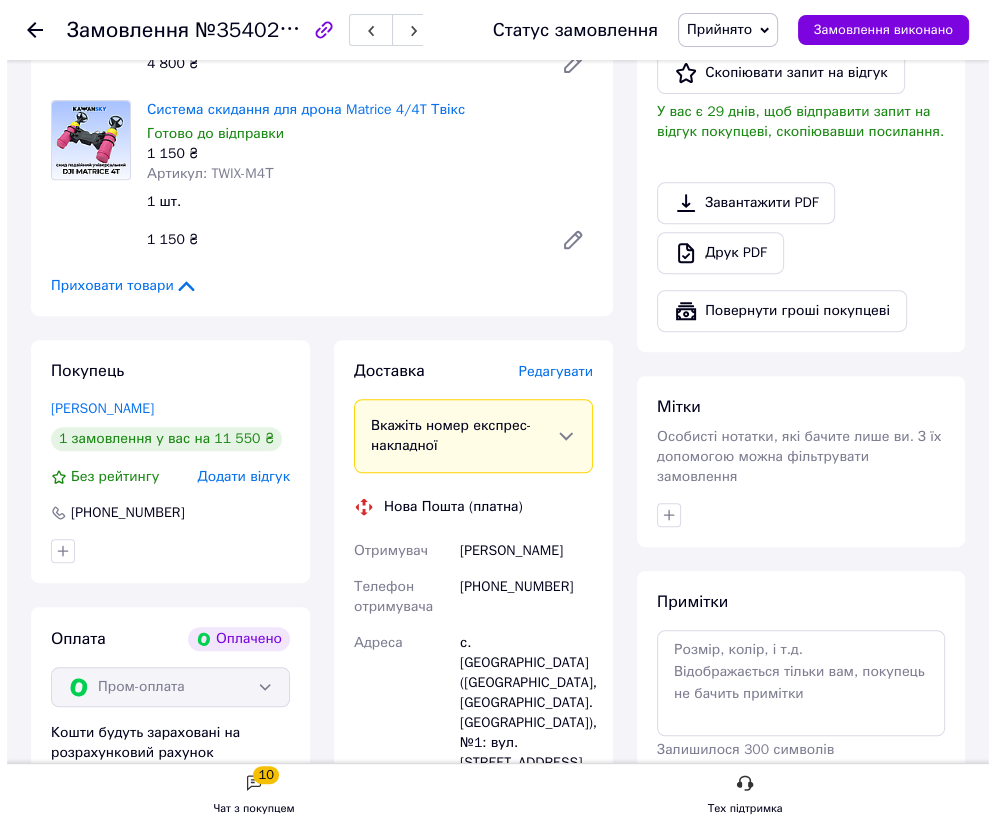 scroll, scrollTop: 0, scrollLeft: 0, axis: both 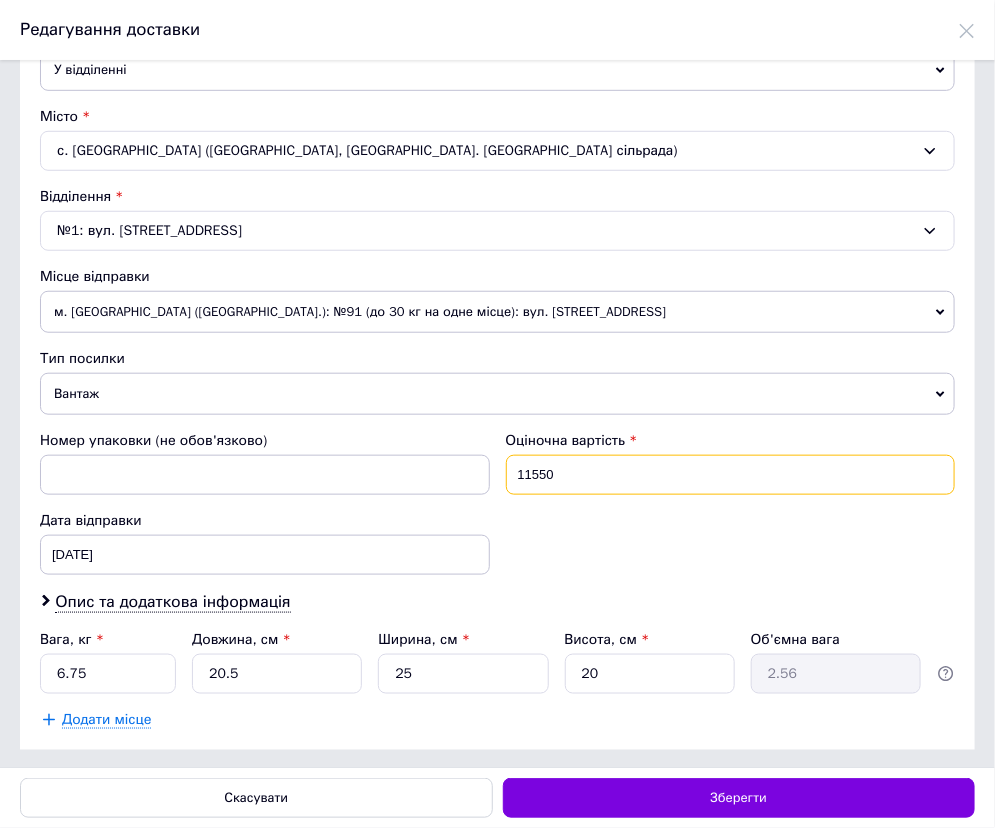 drag, startPoint x: 577, startPoint y: 479, endPoint x: 462, endPoint y: 477, distance: 115.01739 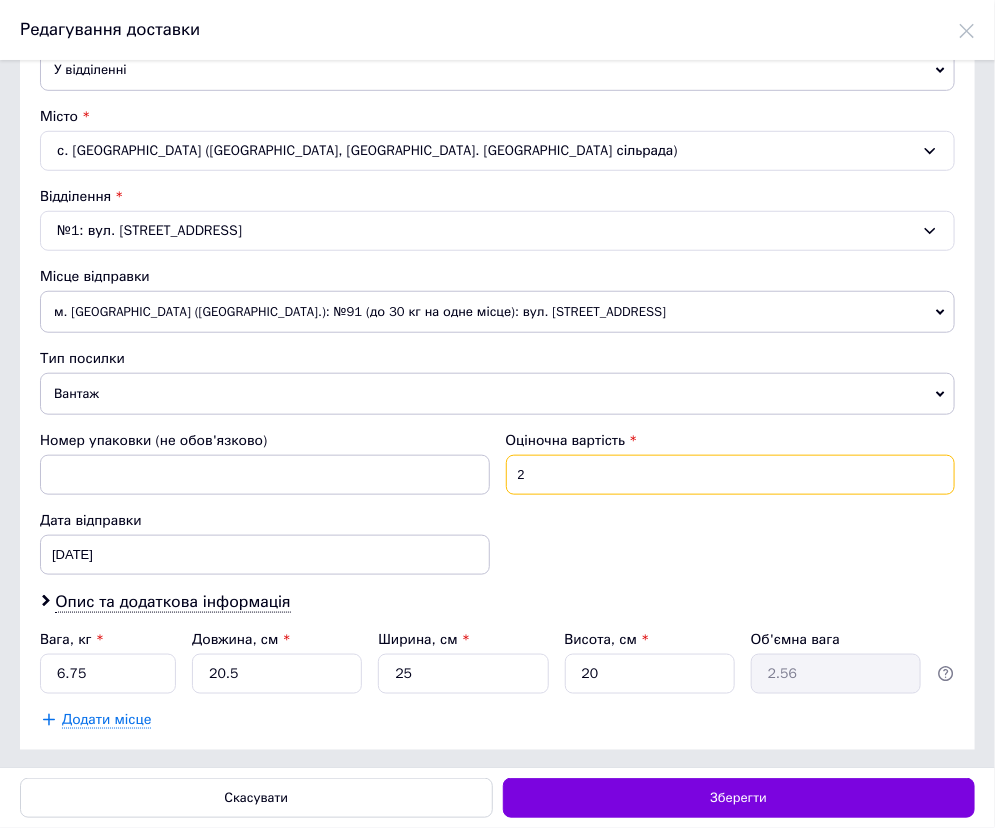 type on "200" 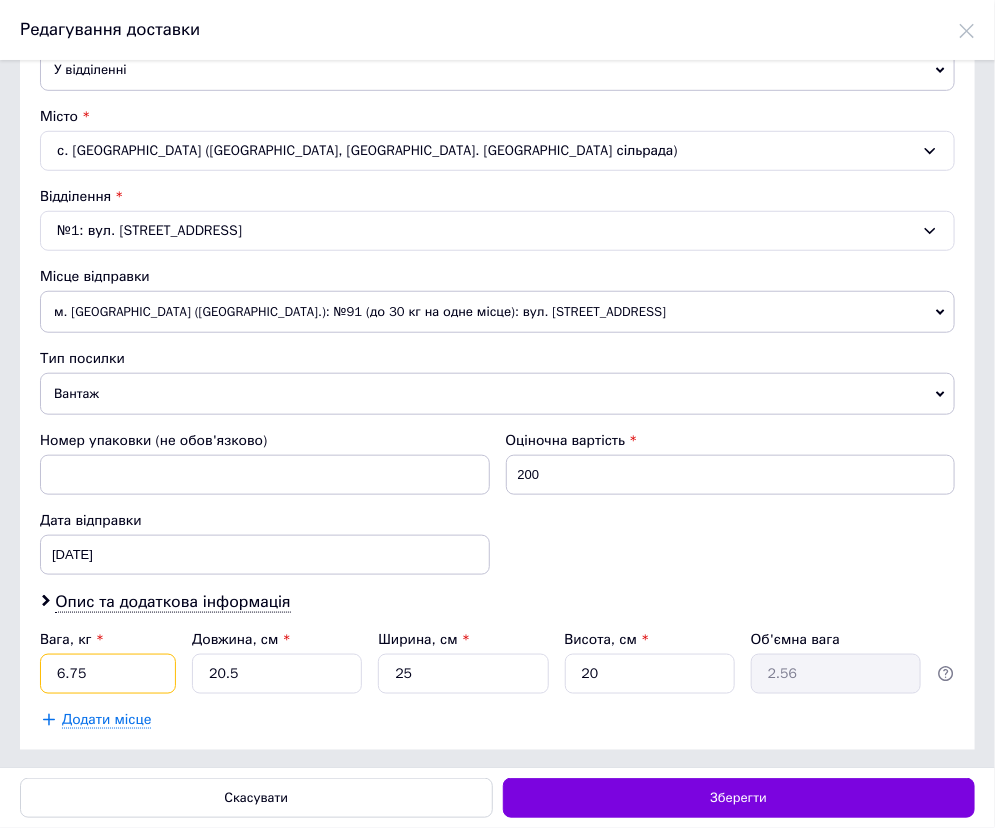 drag, startPoint x: 82, startPoint y: 674, endPoint x: 42, endPoint y: 672, distance: 40.04997 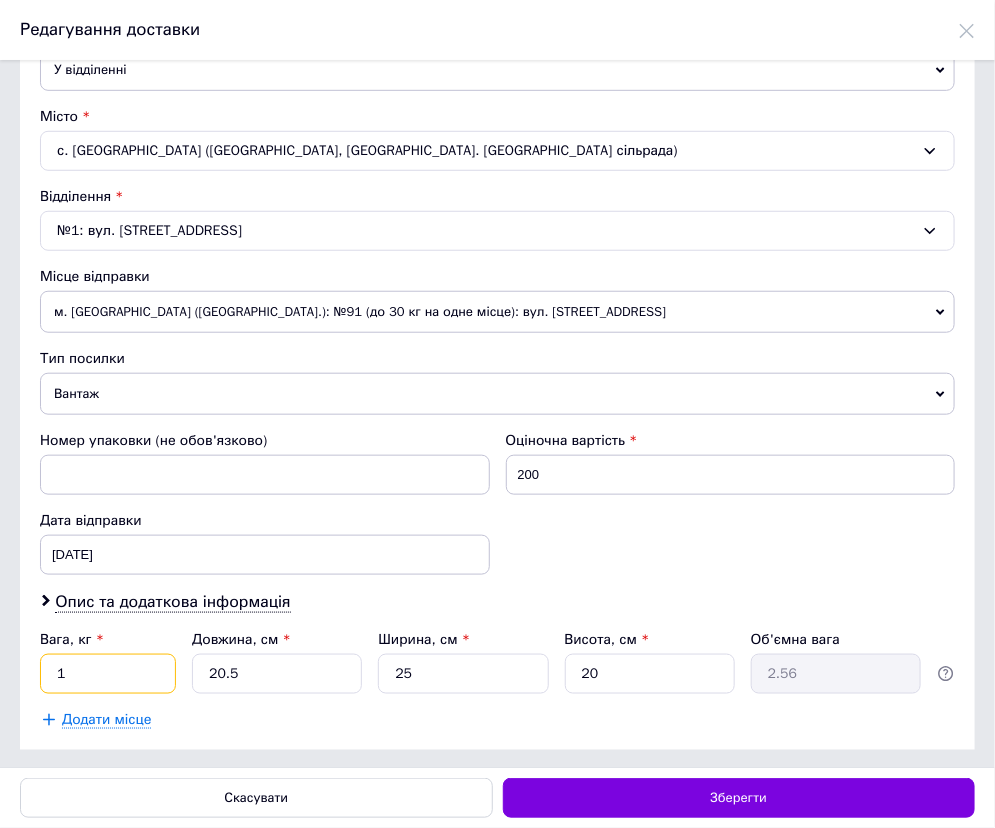 type on "1" 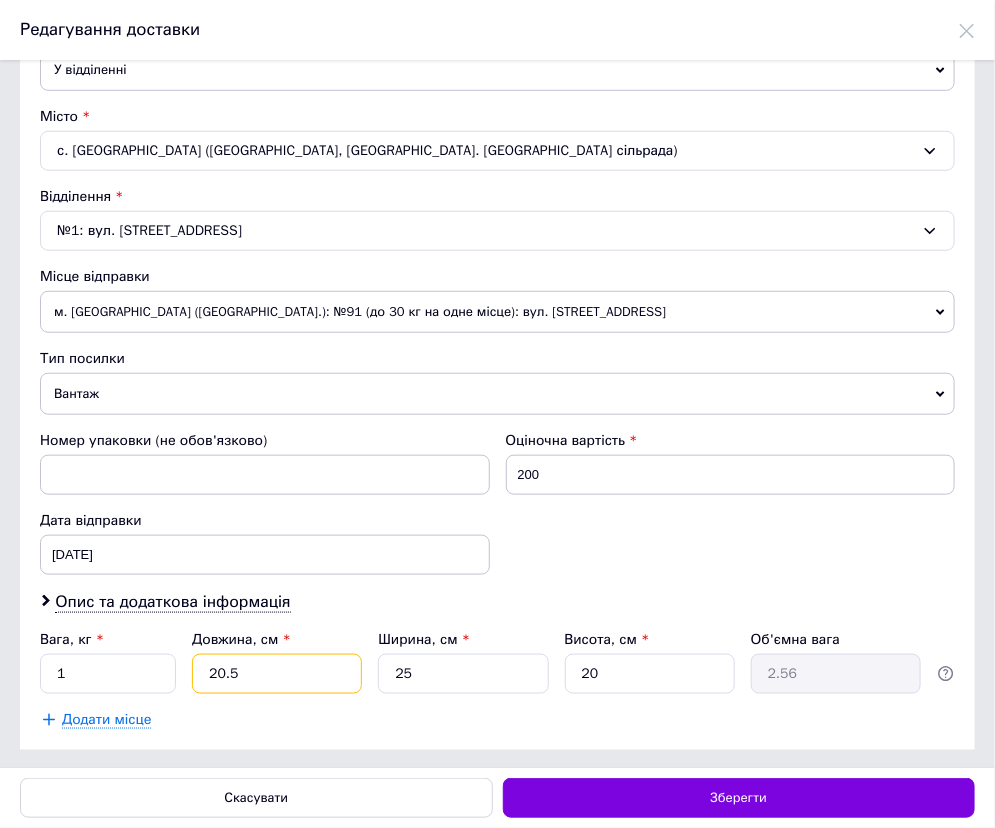 type on "2" 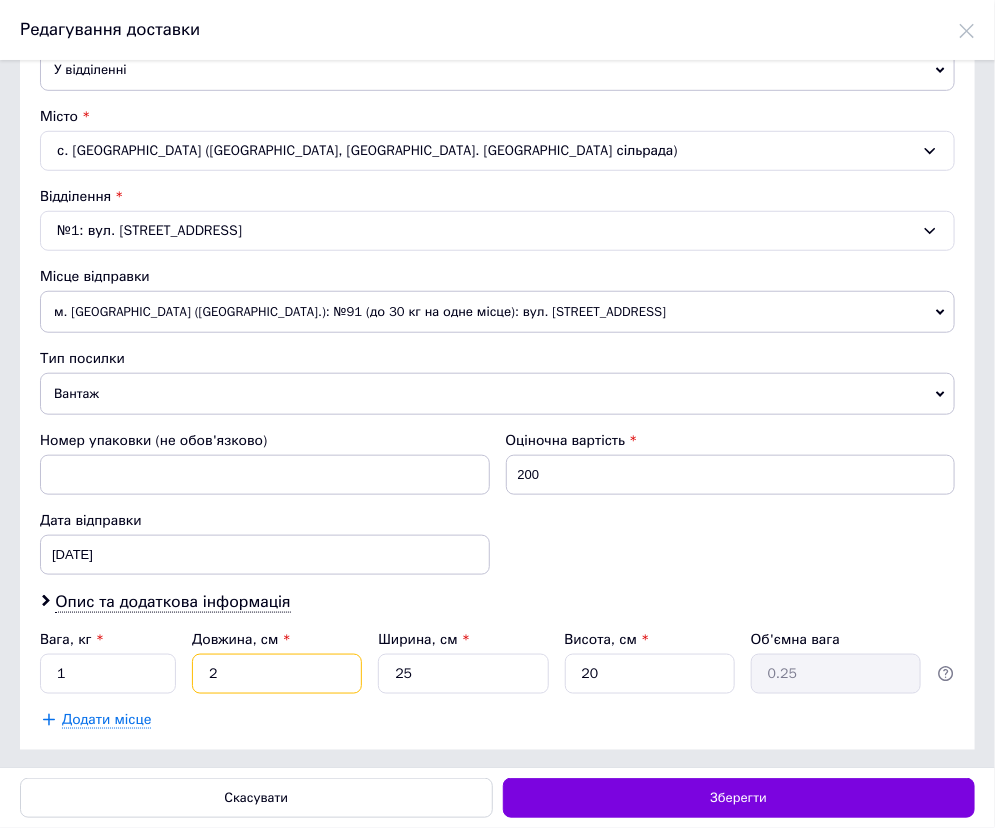 type on "24" 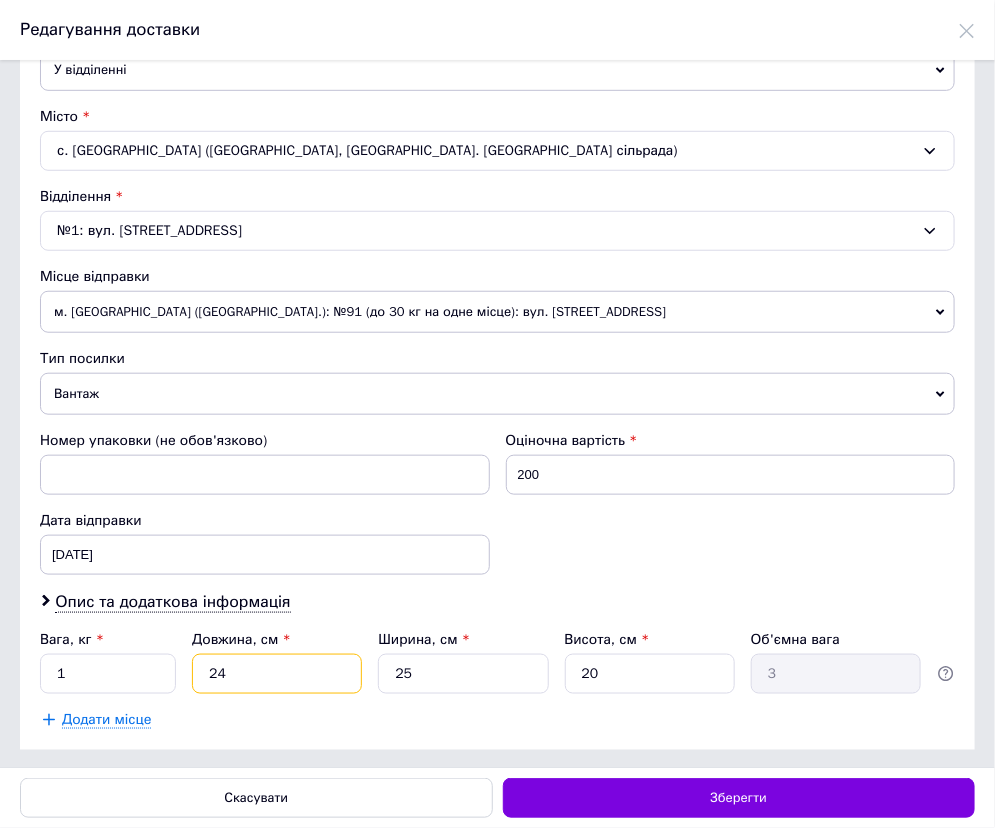 type on "24" 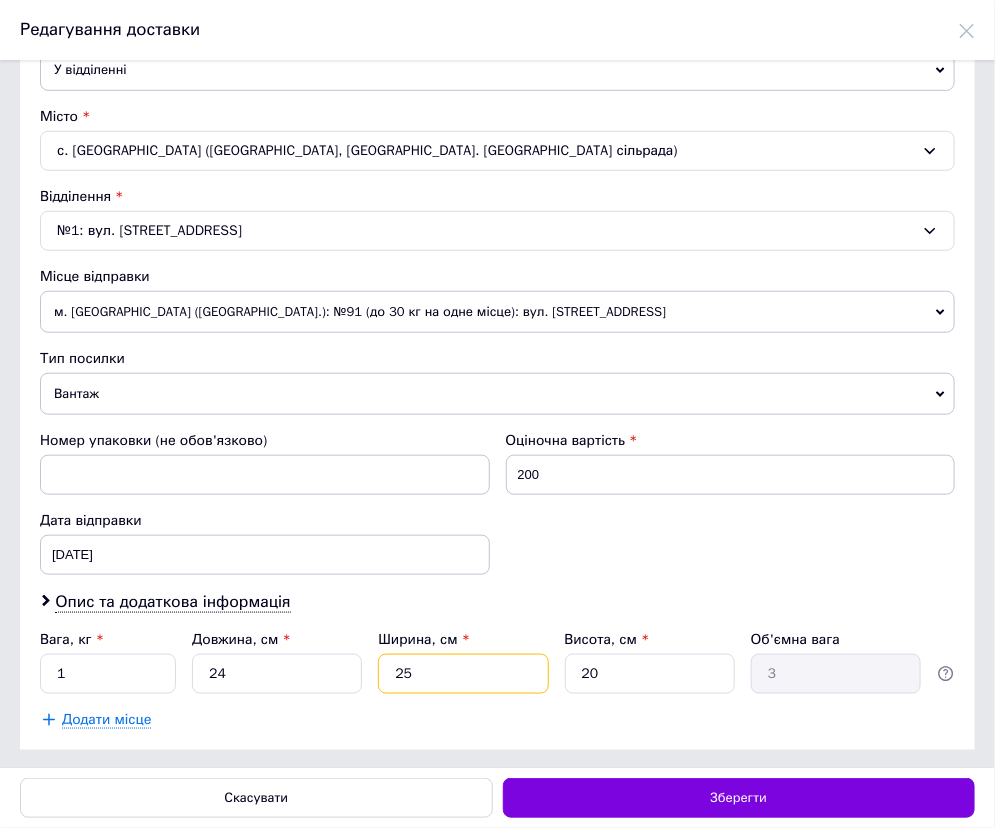 type on "3" 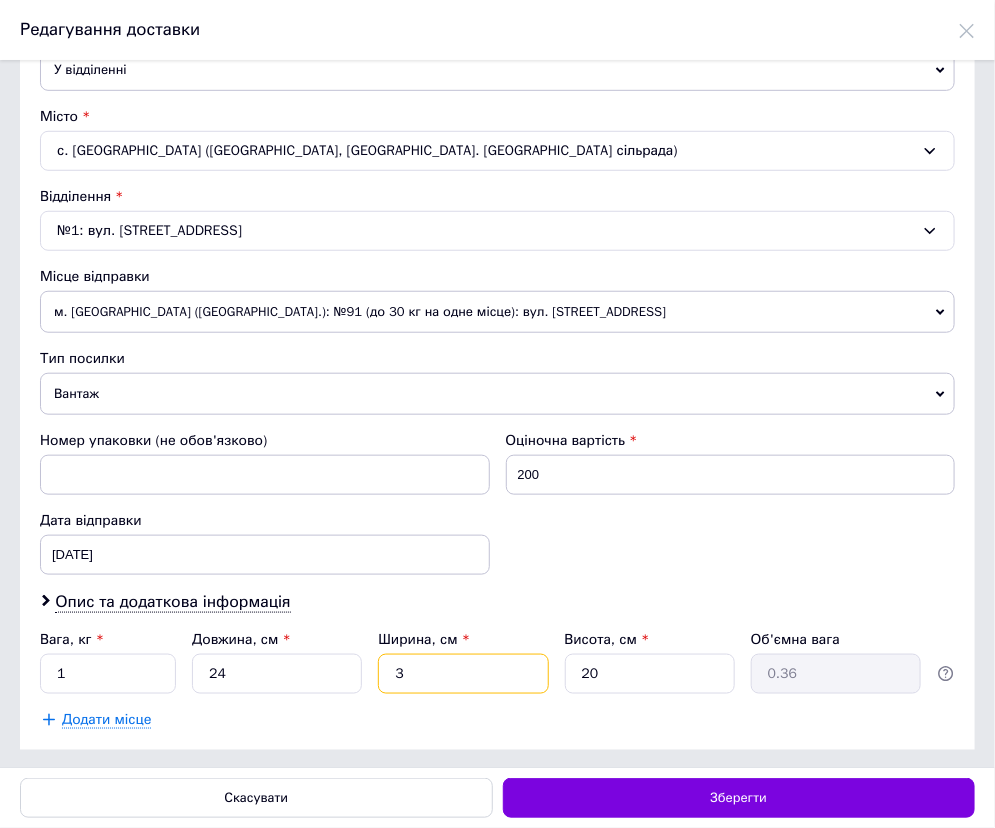 type on "34" 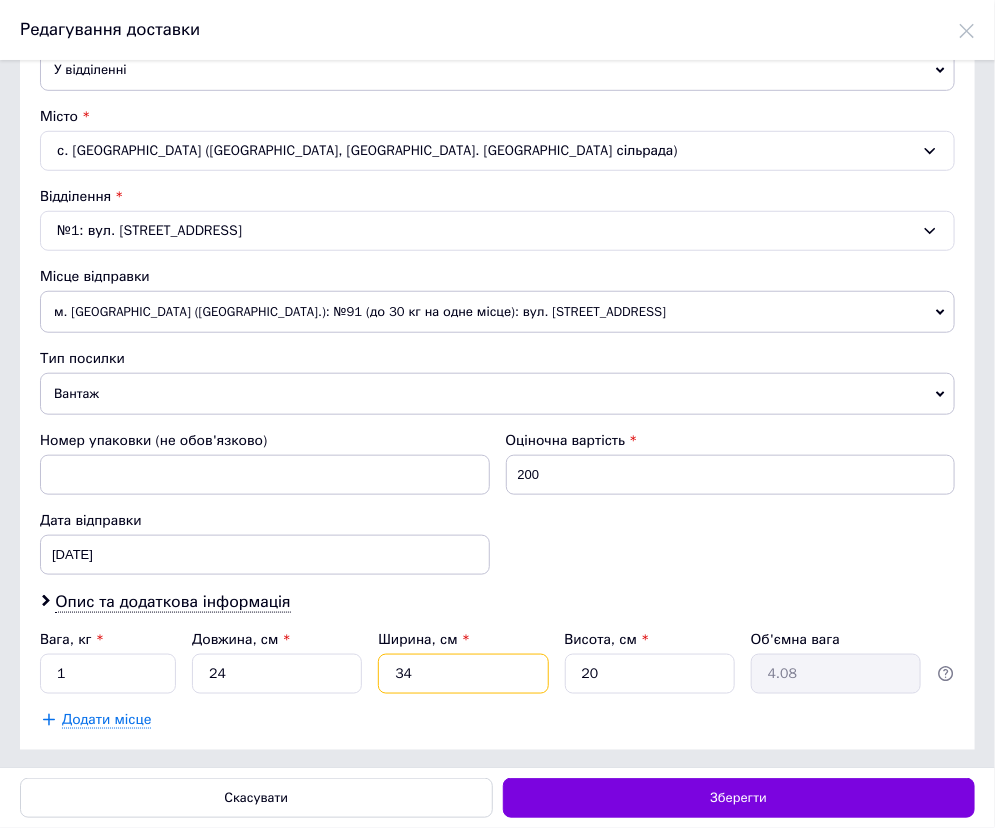 type on "34" 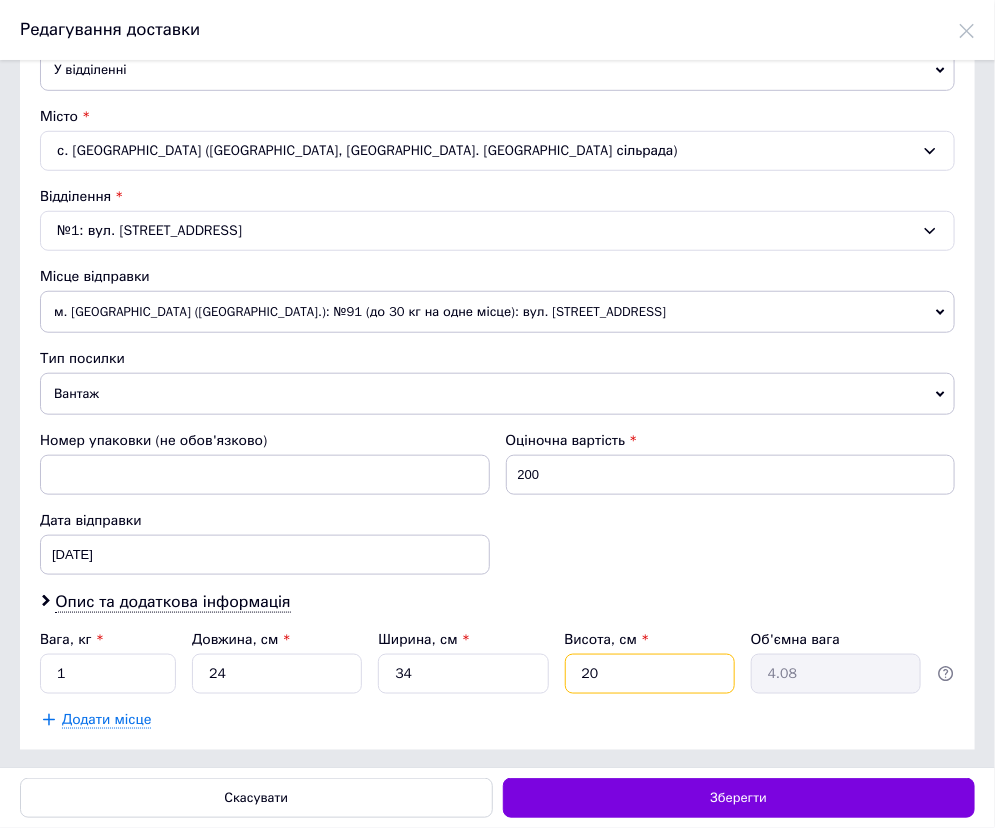 type on "9" 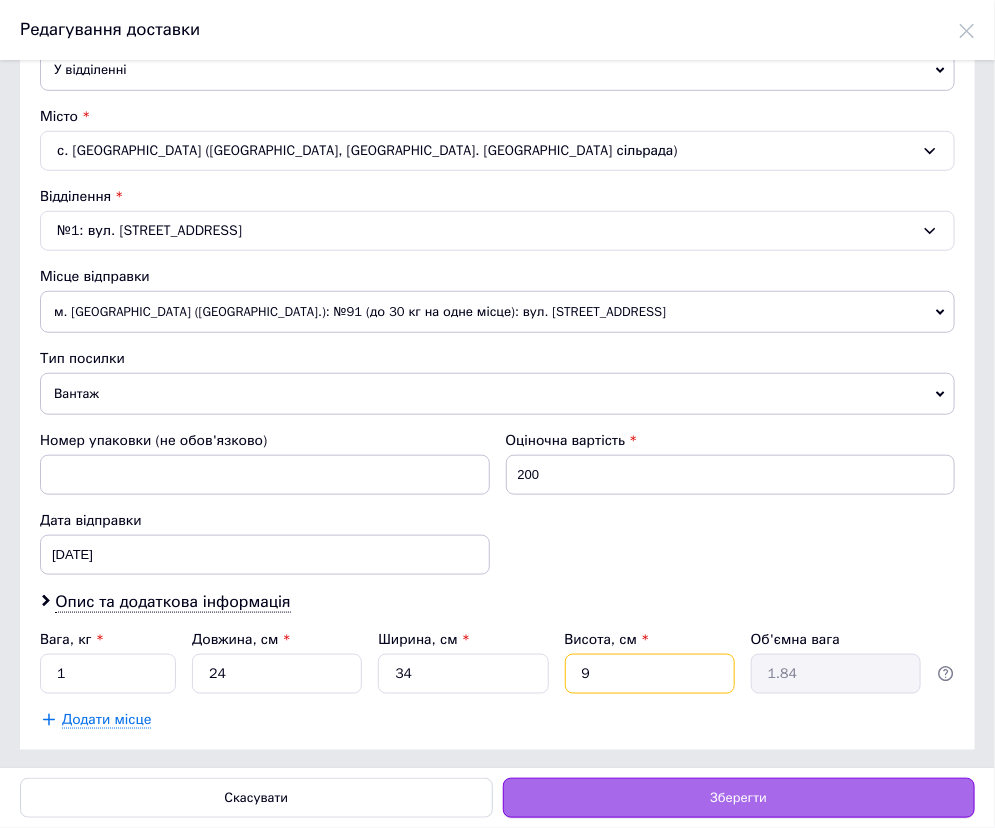 type on "9" 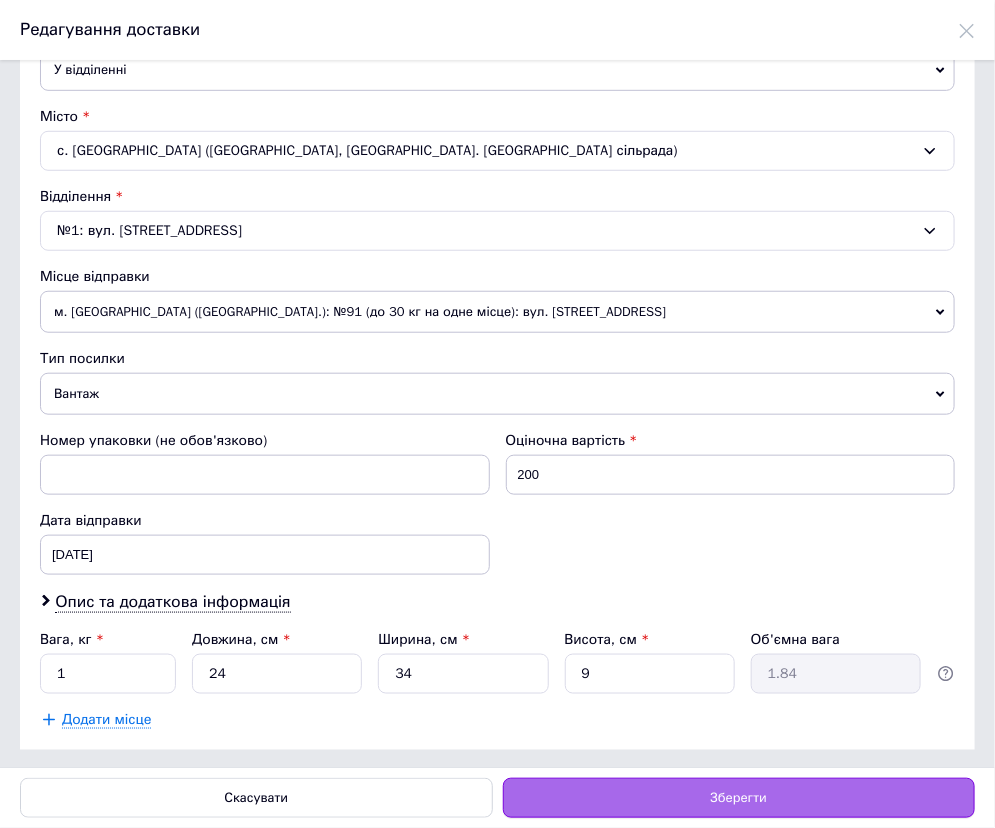 click on "Зберегти" at bounding box center [739, 798] 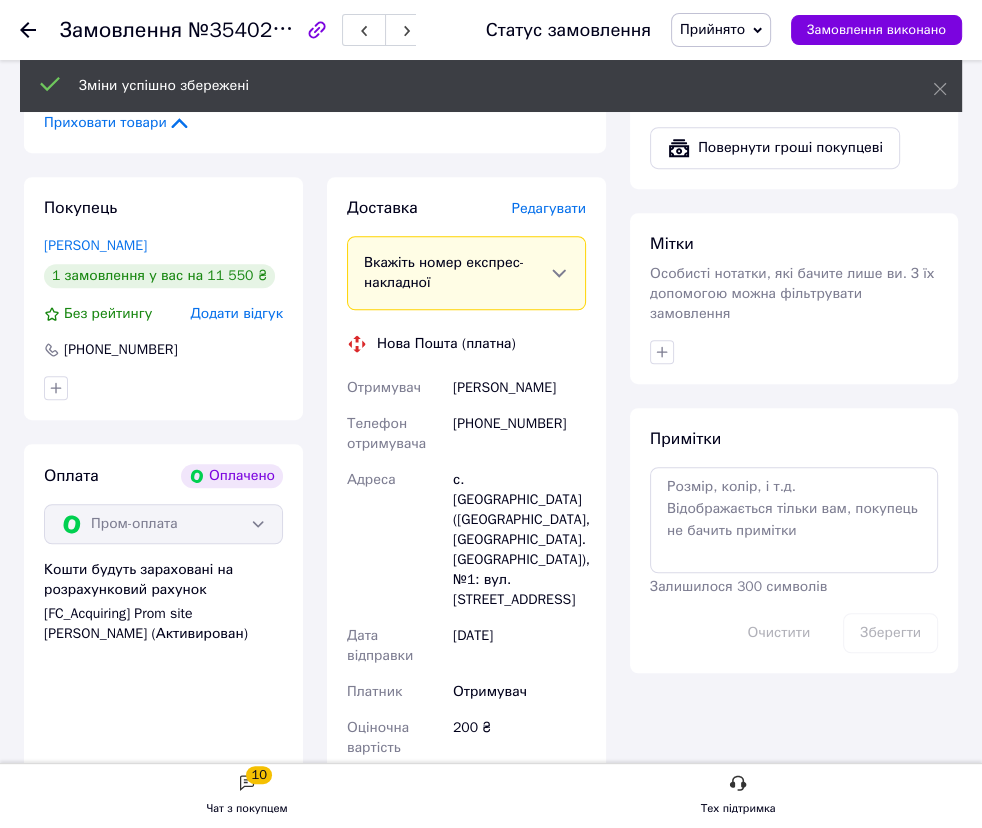 scroll, scrollTop: 1000, scrollLeft: 0, axis: vertical 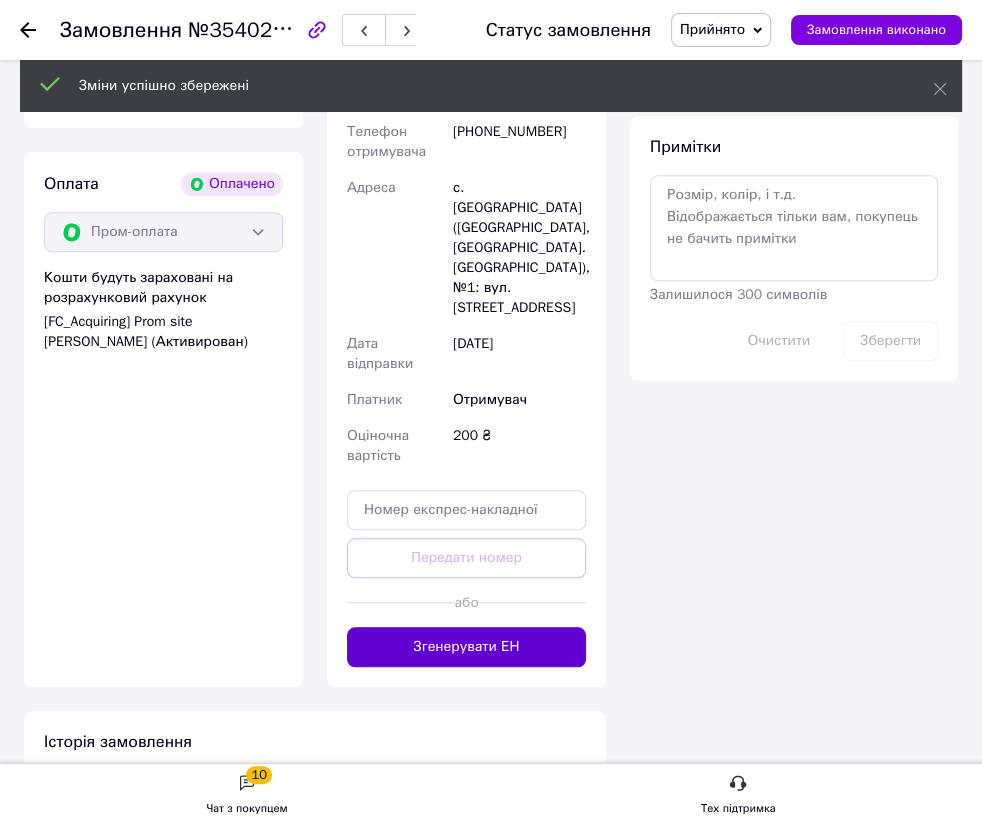 click on "Згенерувати ЕН" at bounding box center [466, 647] 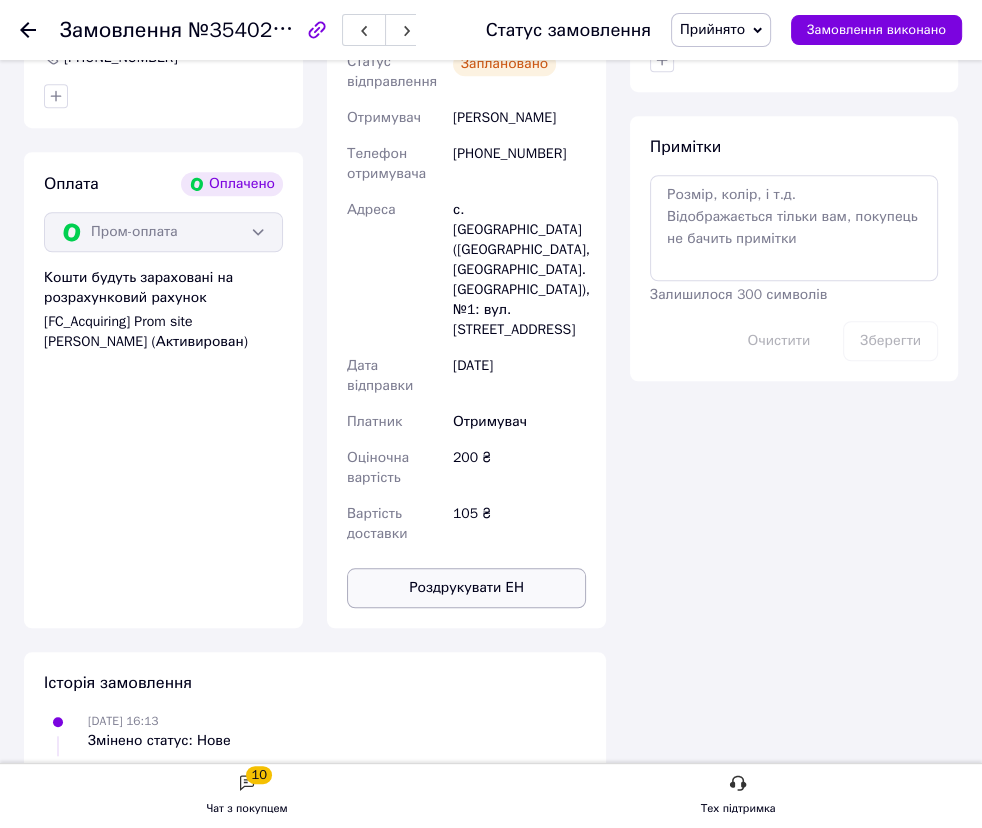 click on "Роздрукувати ЕН" at bounding box center (466, 588) 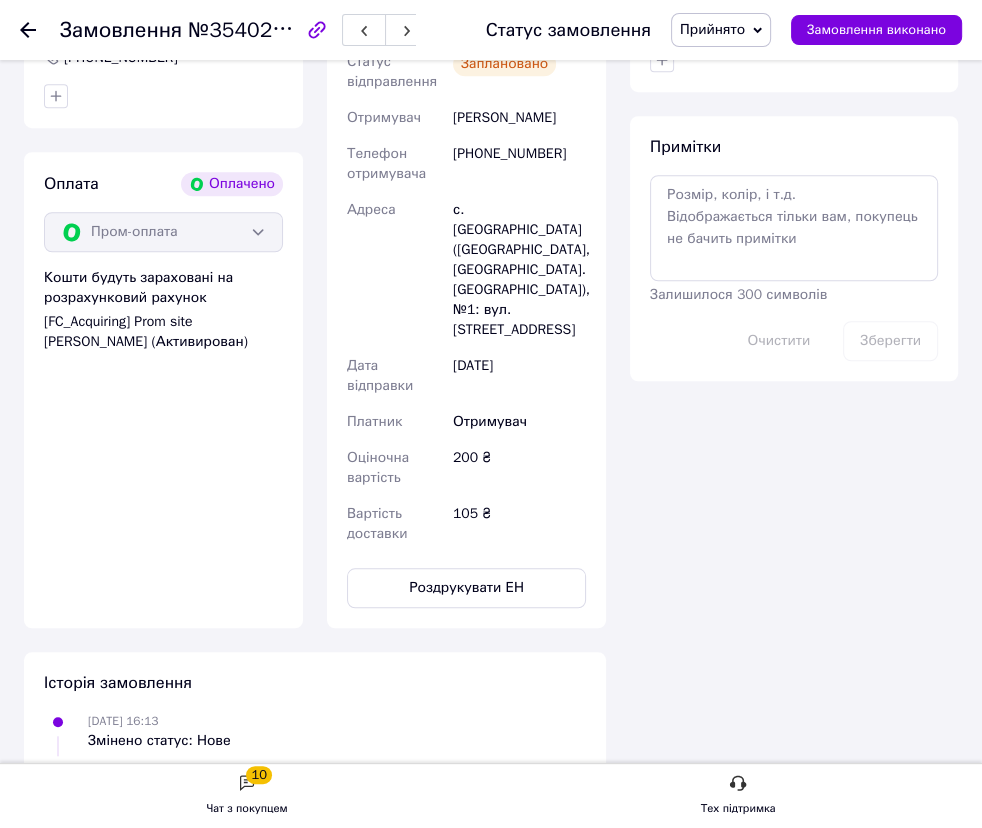 click 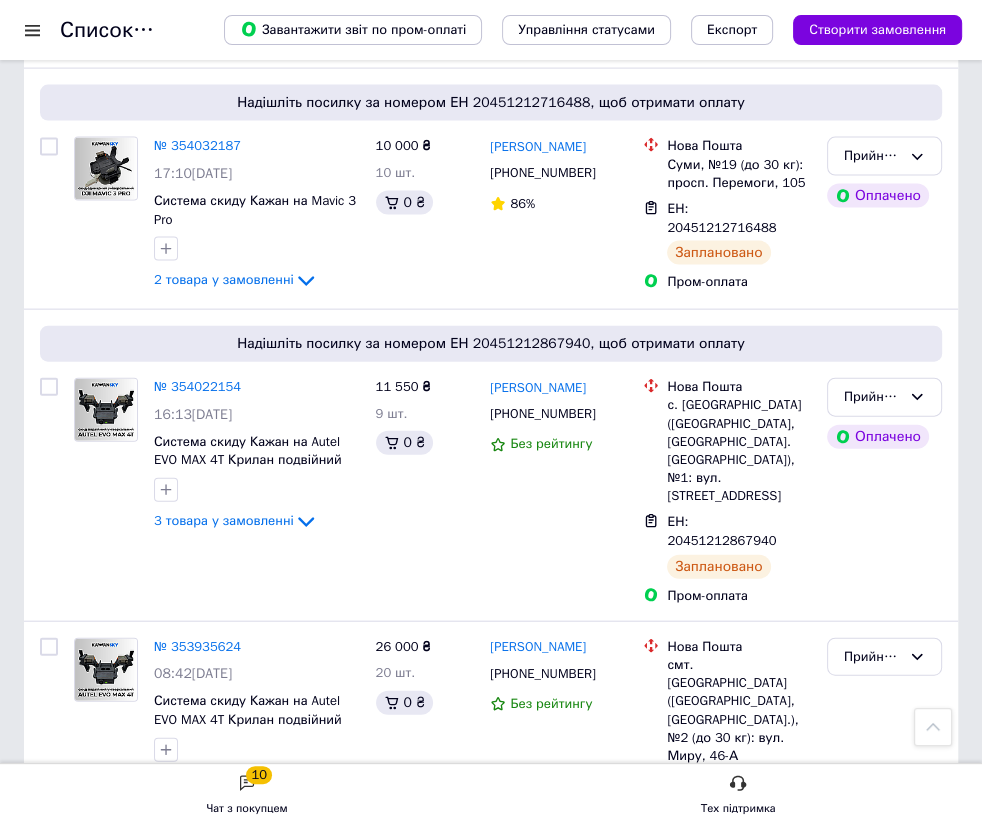 scroll, scrollTop: 3065, scrollLeft: 0, axis: vertical 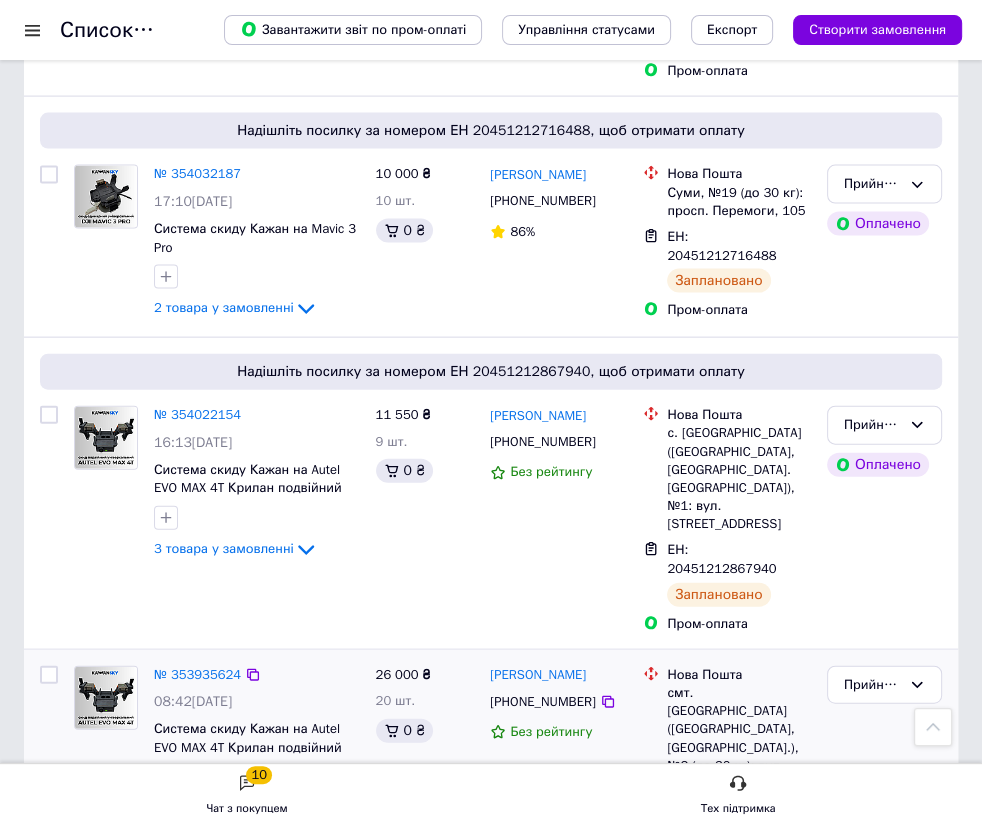 click on "2 товара у замовленні" at bounding box center [224, 808] 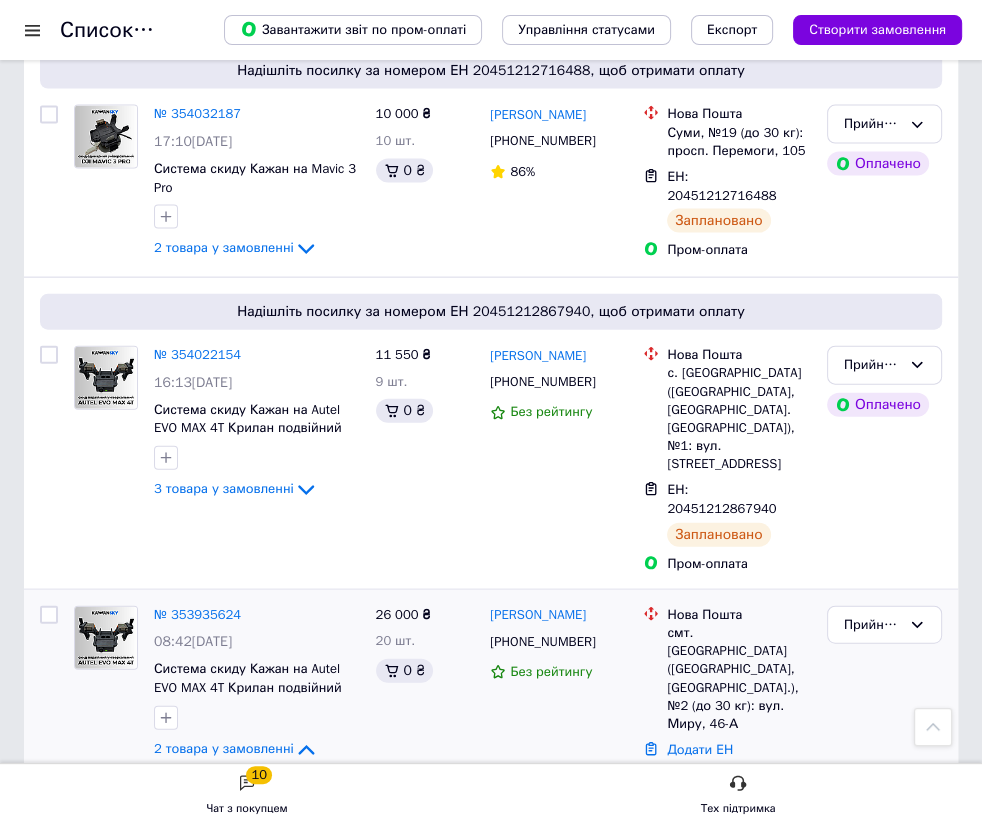 scroll, scrollTop: 3156, scrollLeft: 0, axis: vertical 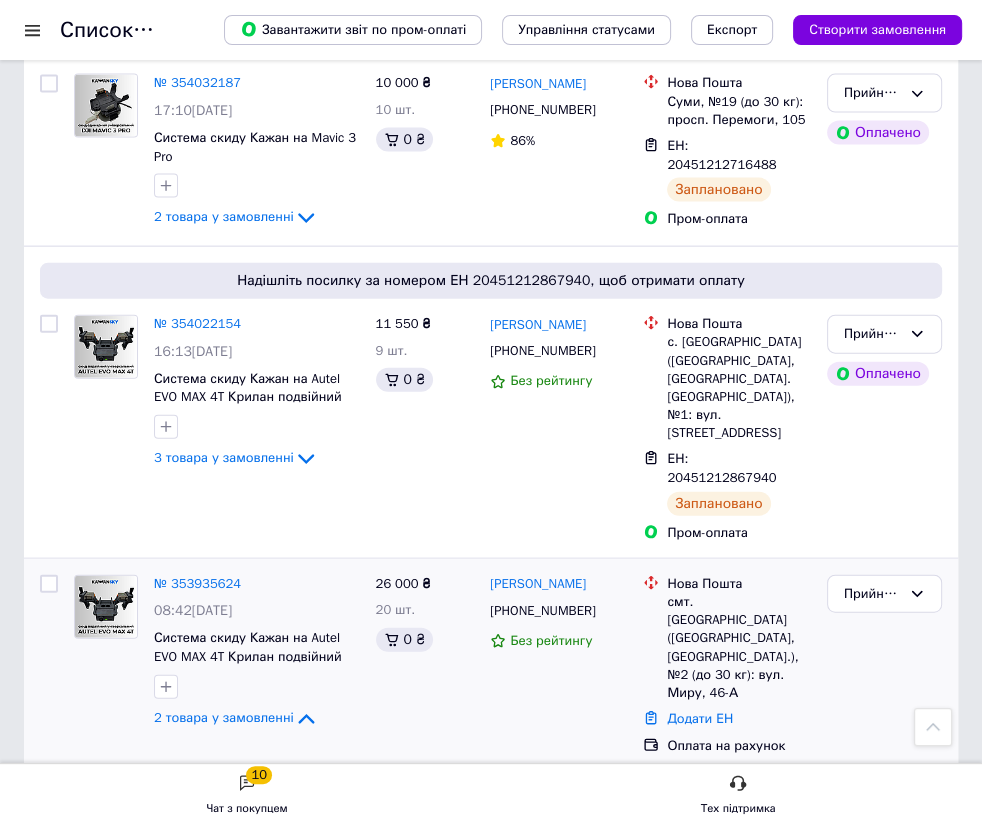 click at bounding box center (558, 883) 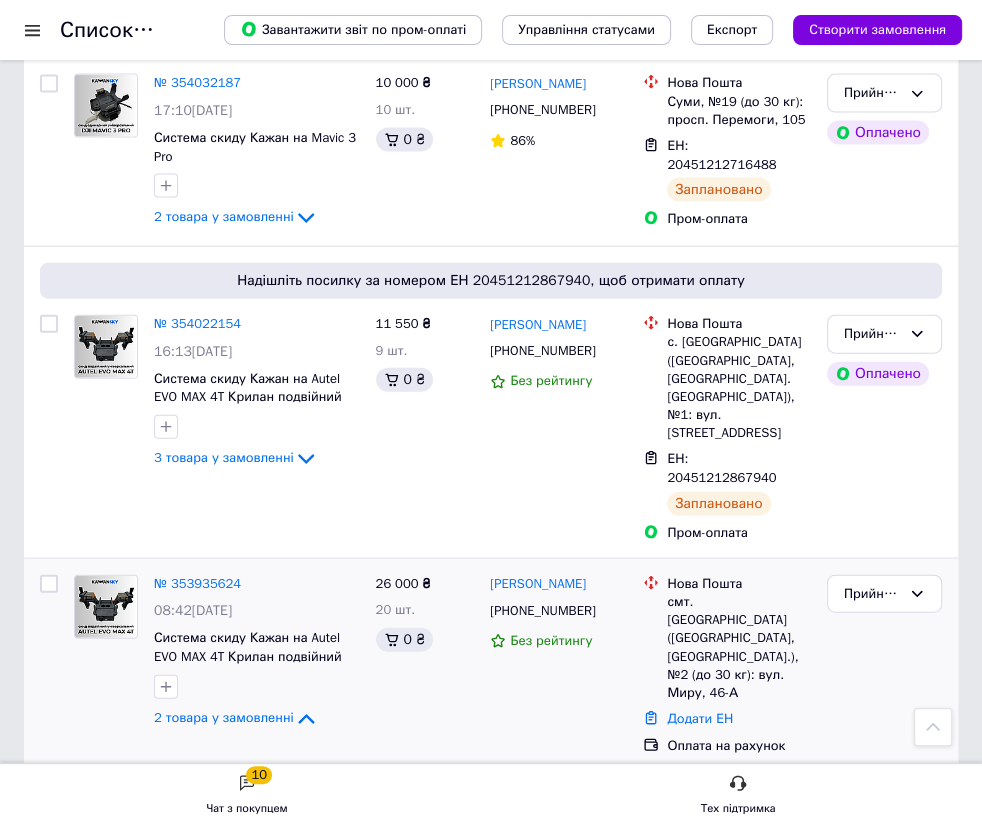 click on "14 000 ₴ 10   шт." at bounding box center (425, 803) 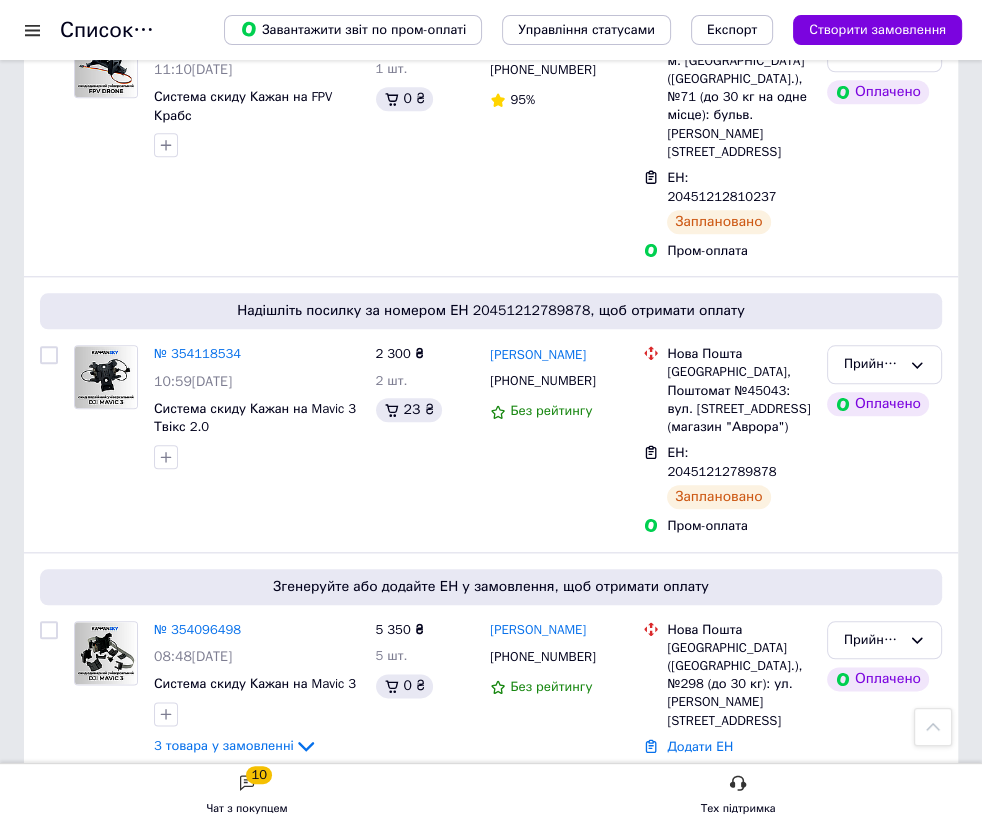 scroll, scrollTop: 1454, scrollLeft: 0, axis: vertical 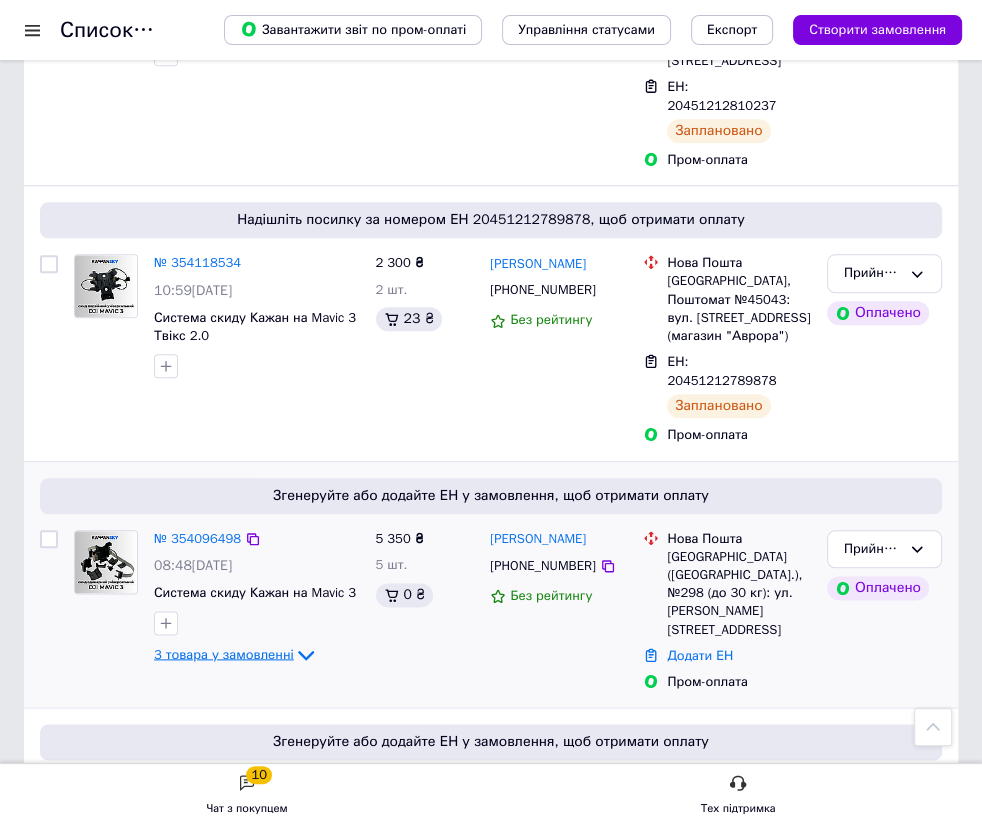 click on "3 товара у замовленні" at bounding box center [224, 653] 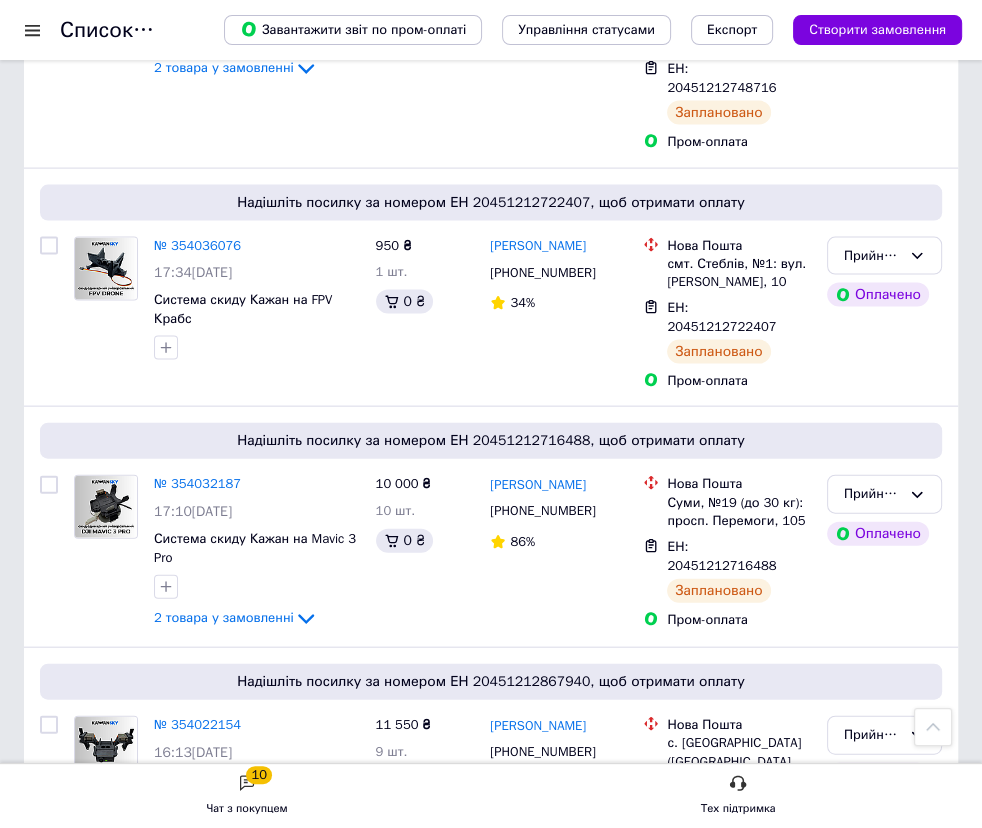 scroll, scrollTop: 3000, scrollLeft: 0, axis: vertical 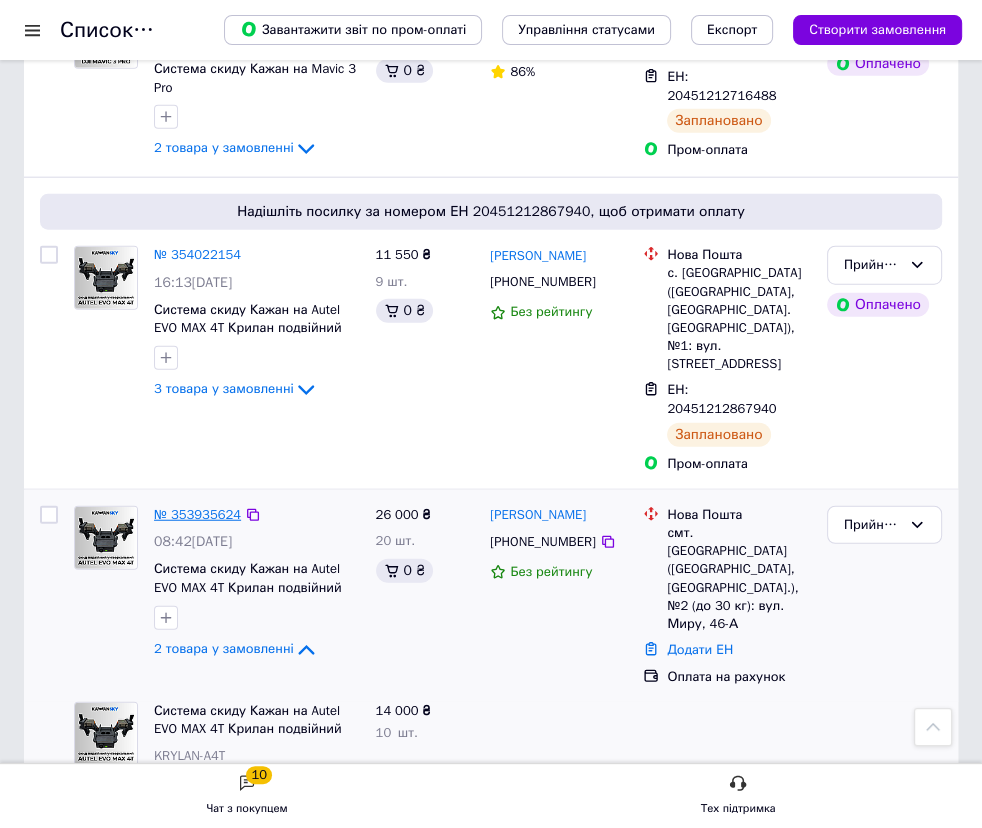 click on "№ 353935624" at bounding box center (197, 514) 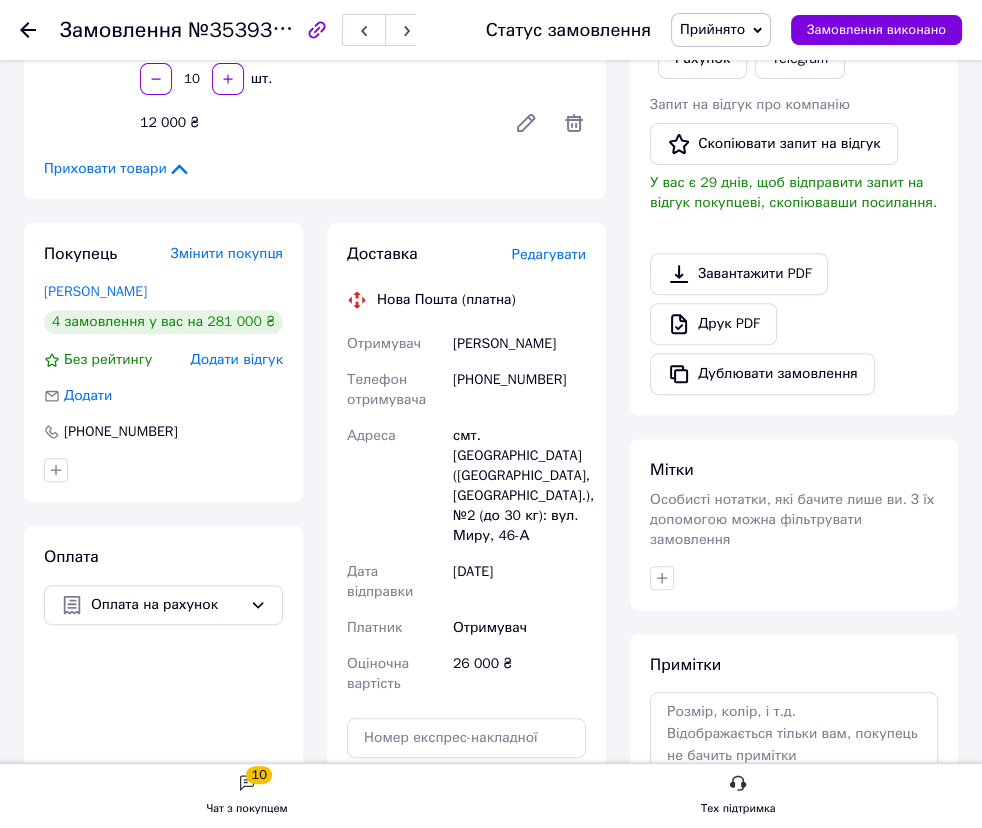 scroll, scrollTop: 407, scrollLeft: 0, axis: vertical 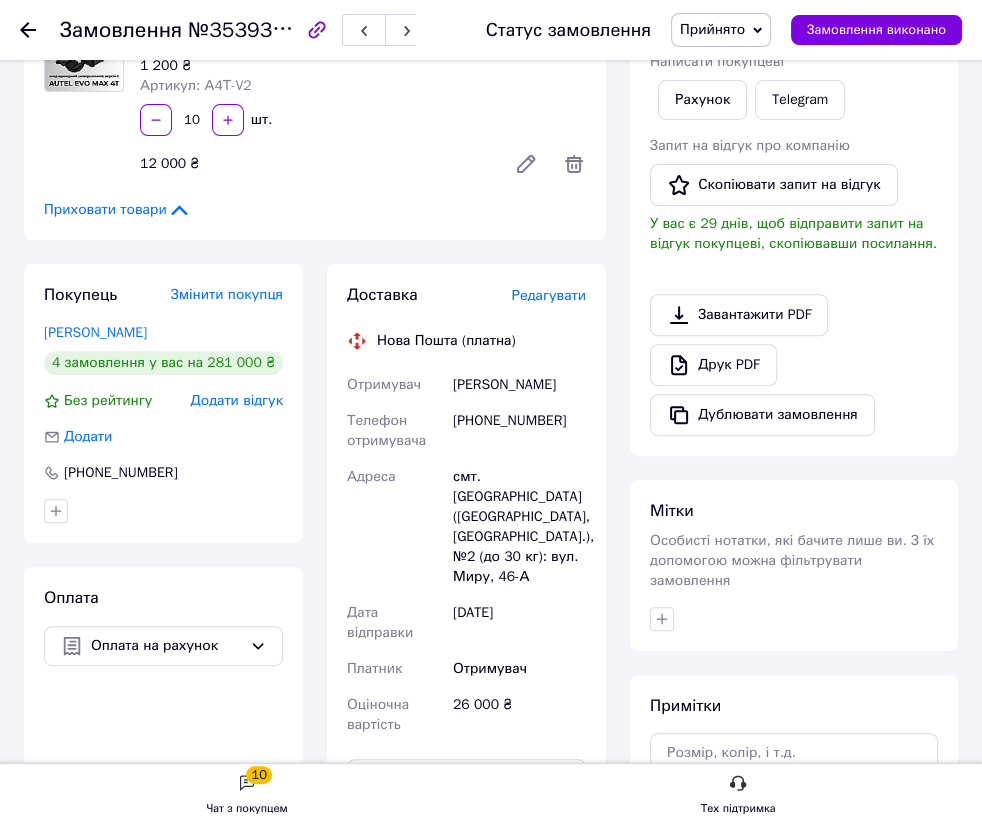click 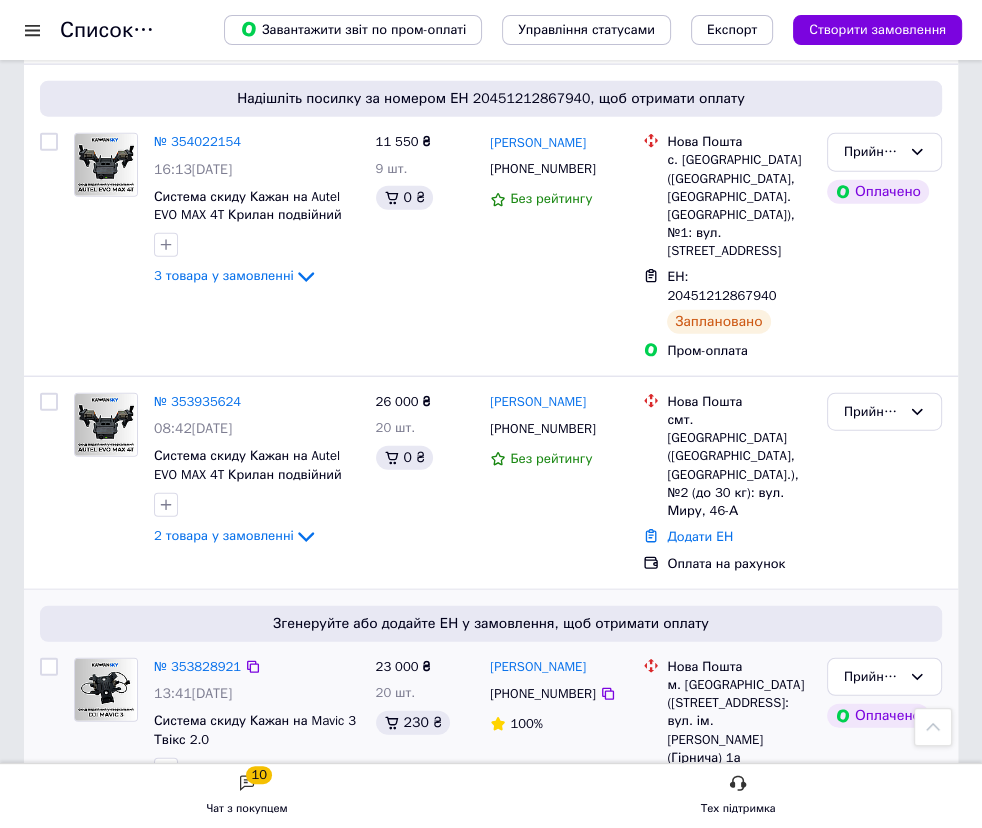 scroll, scrollTop: 3247, scrollLeft: 0, axis: vertical 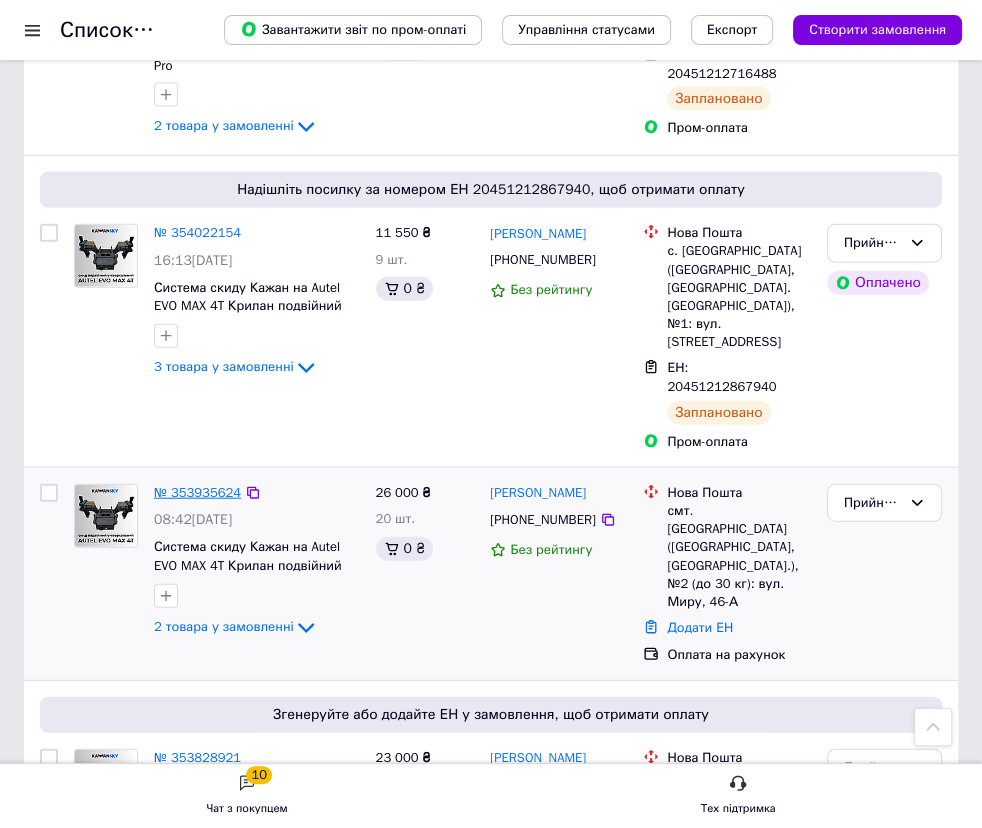 click on "№ 353935624" at bounding box center [197, 492] 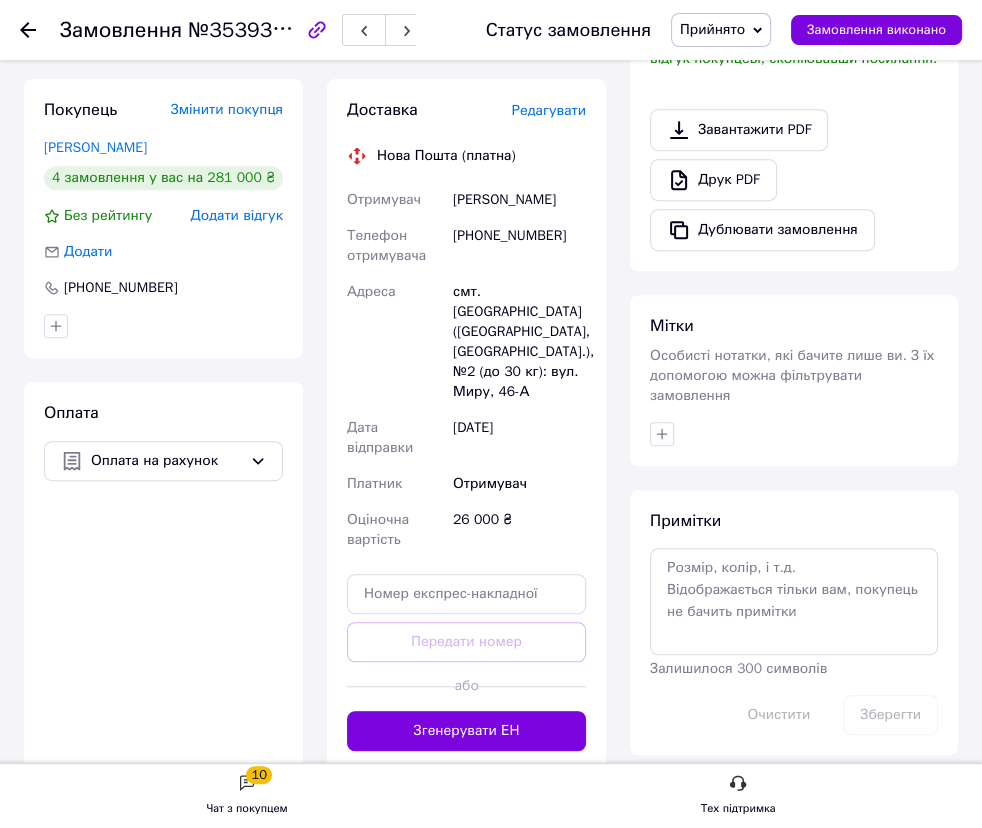 scroll, scrollTop: 861, scrollLeft: 0, axis: vertical 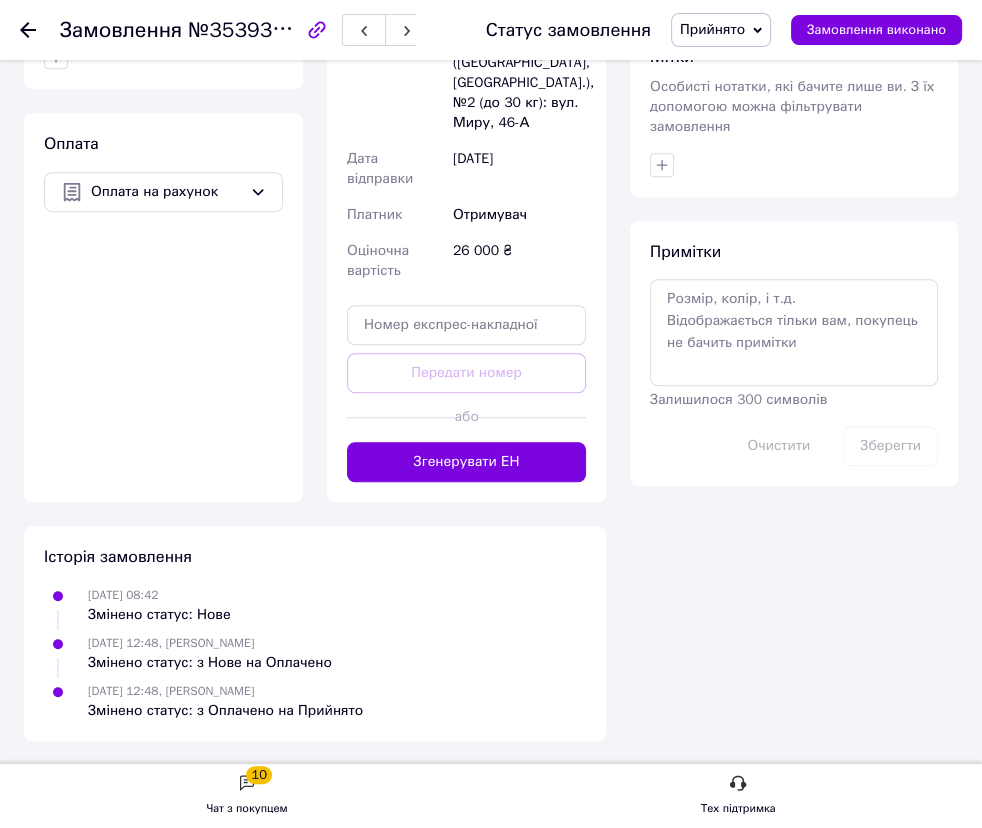 click 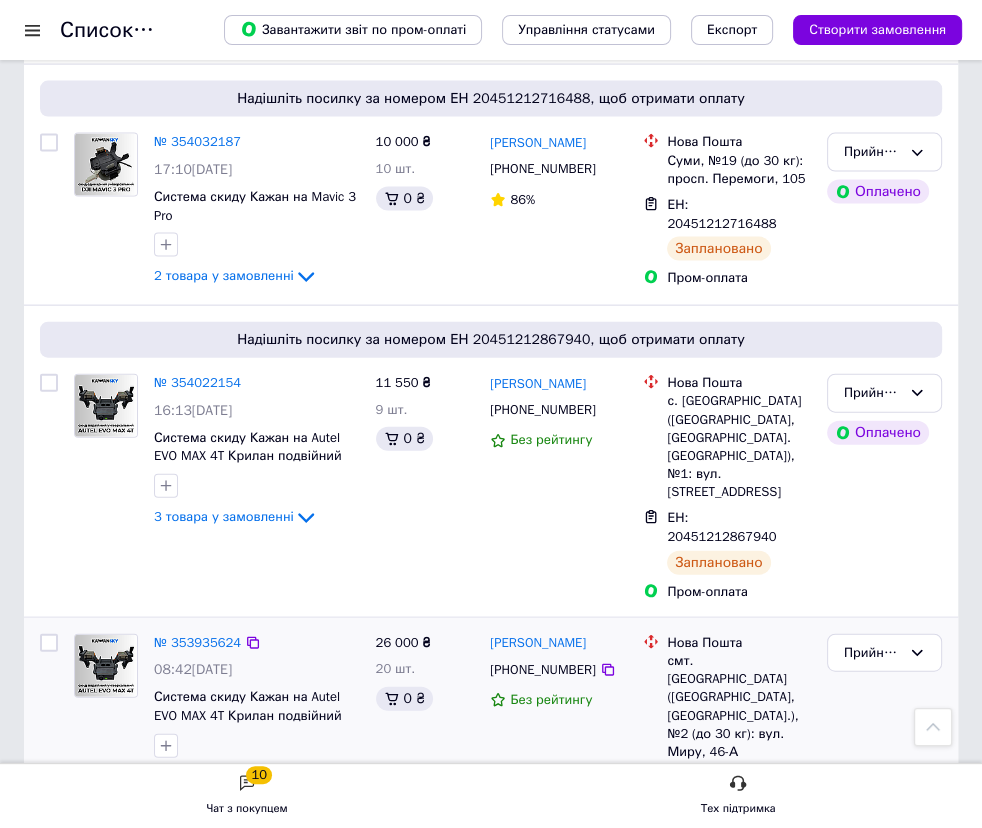 scroll, scrollTop: 3065, scrollLeft: 0, axis: vertical 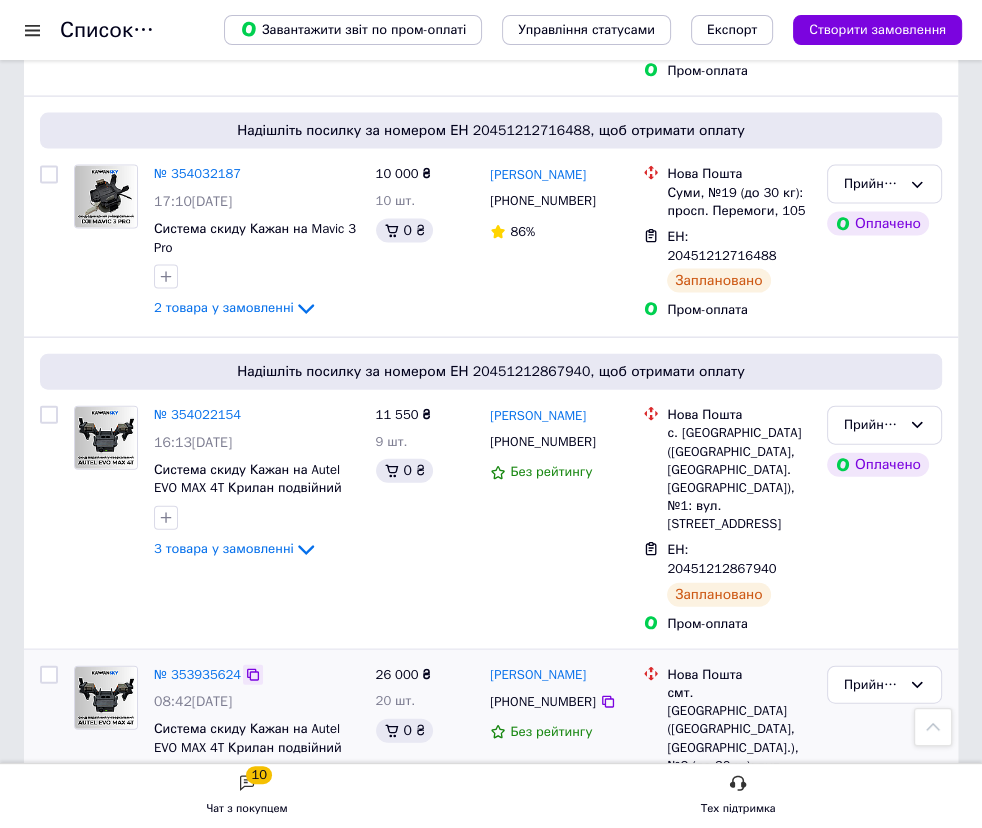 click 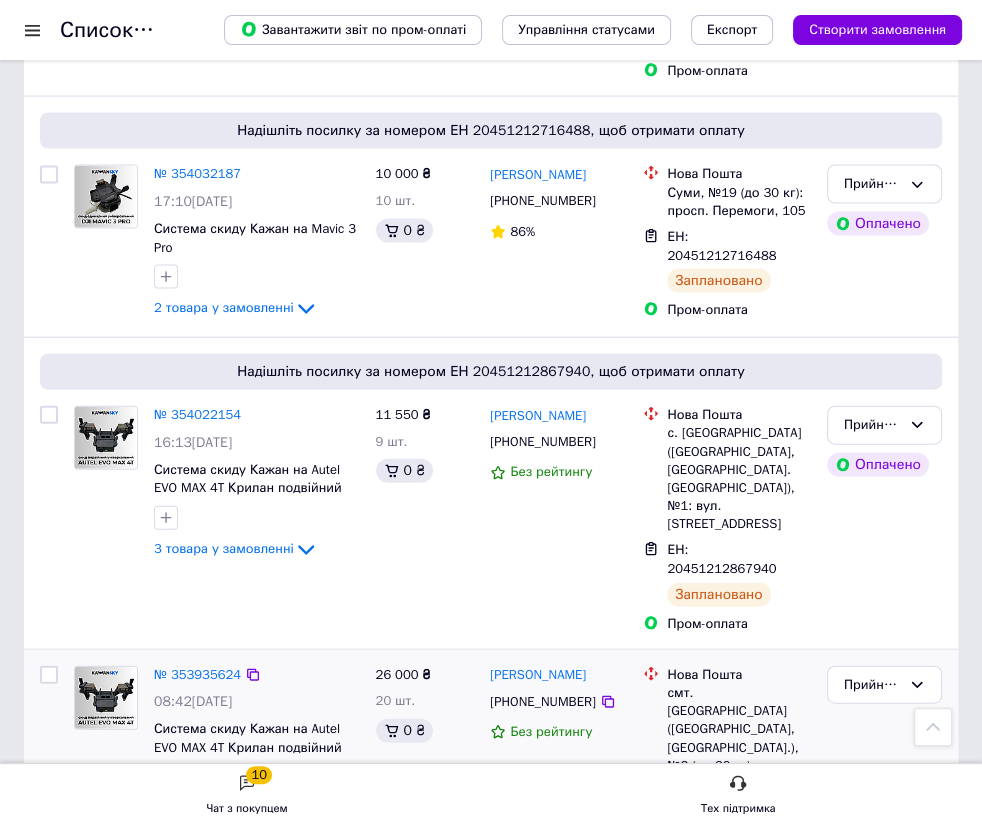 click at bounding box center [106, 744] 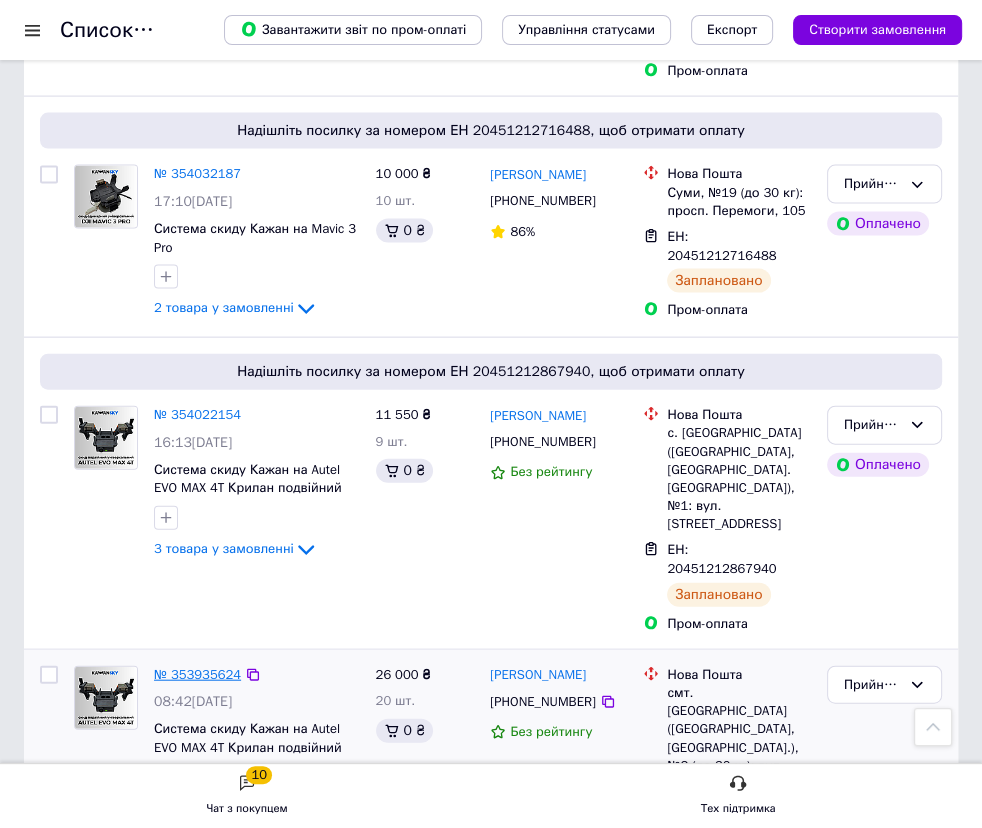 click on "№ 353935624" at bounding box center (197, 674) 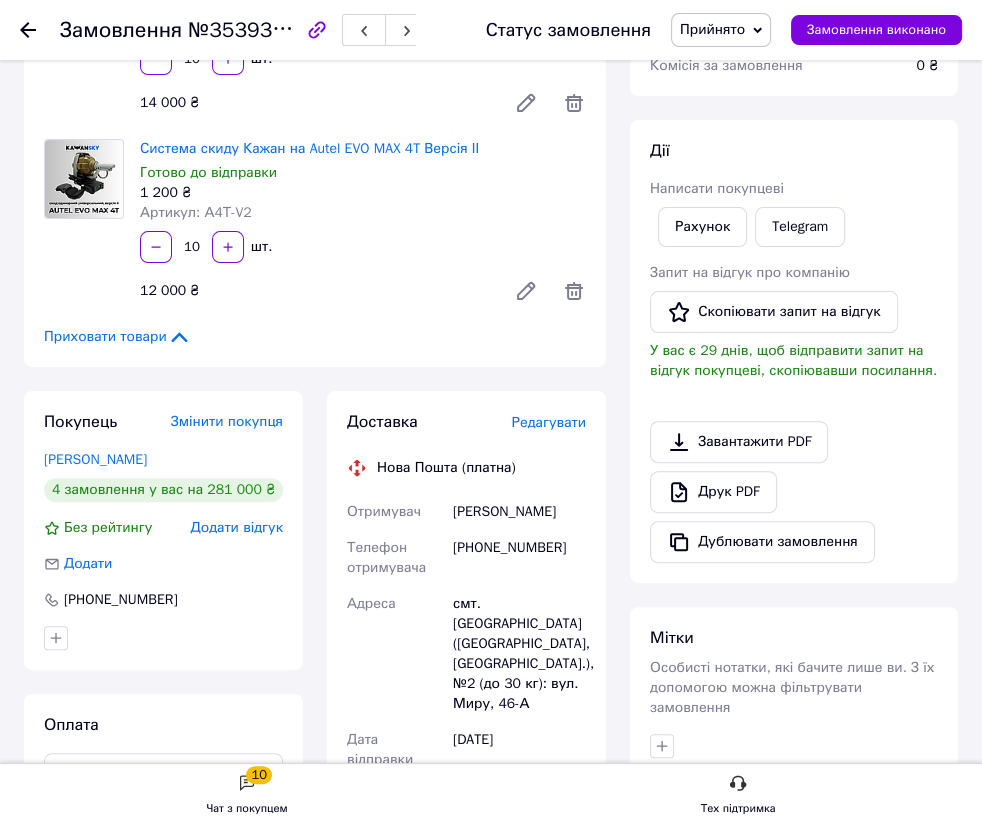 scroll, scrollTop: 225, scrollLeft: 0, axis: vertical 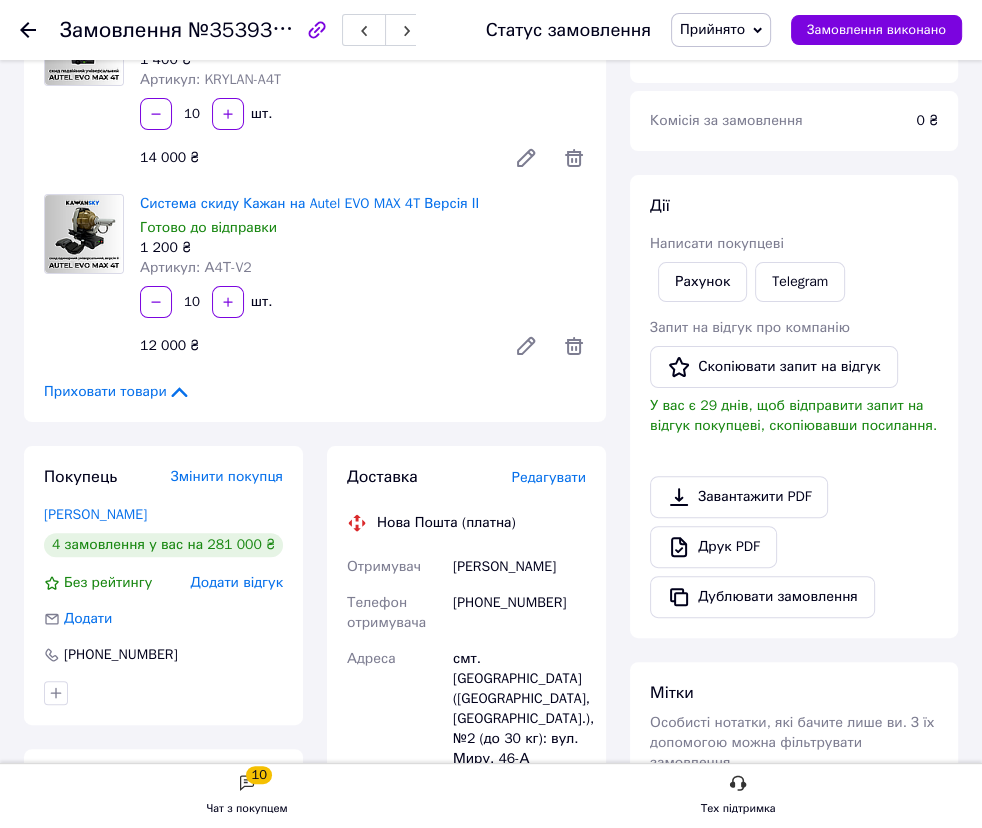 click on "Редагувати" at bounding box center (549, 477) 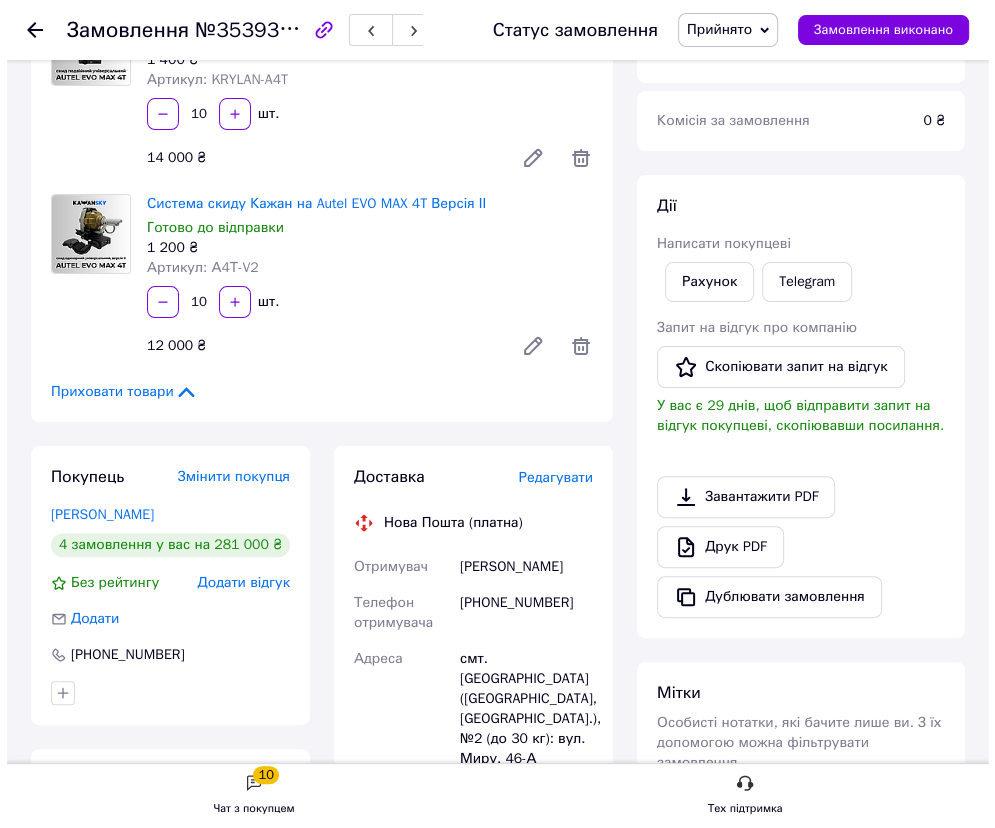 scroll, scrollTop: 0, scrollLeft: 0, axis: both 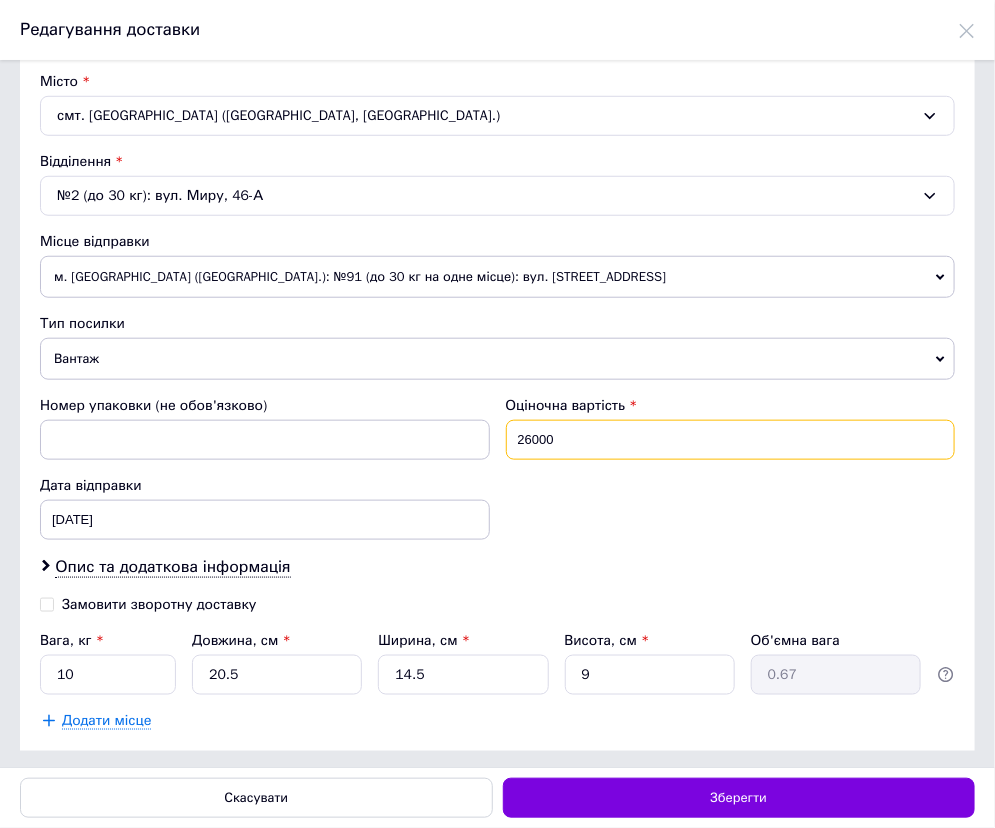 drag, startPoint x: 565, startPoint y: 439, endPoint x: 414, endPoint y: 419, distance: 152.31874 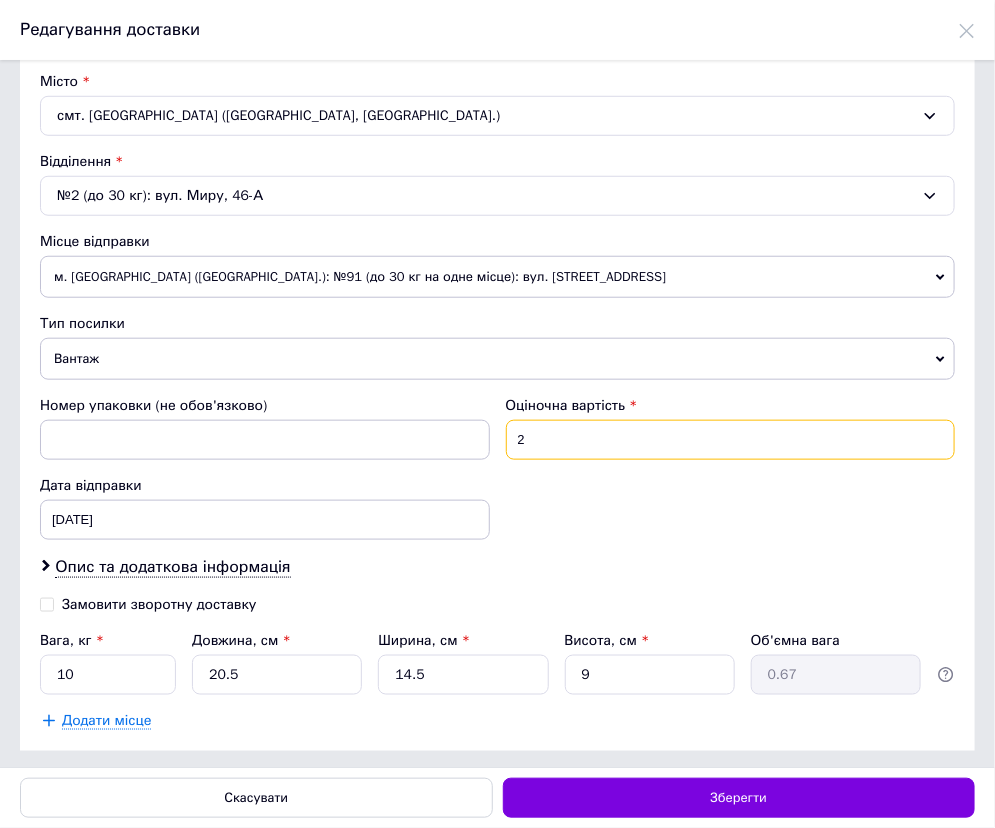 type on "200" 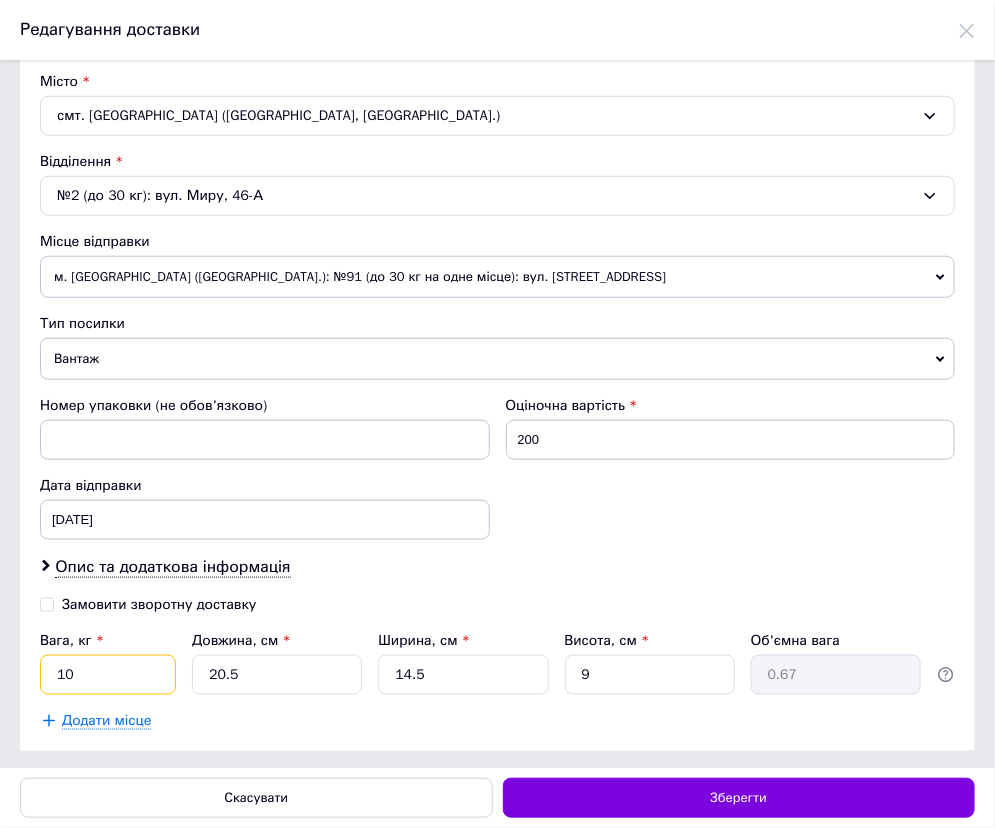 drag, startPoint x: 92, startPoint y: 680, endPoint x: -37, endPoint y: 653, distance: 131.7953 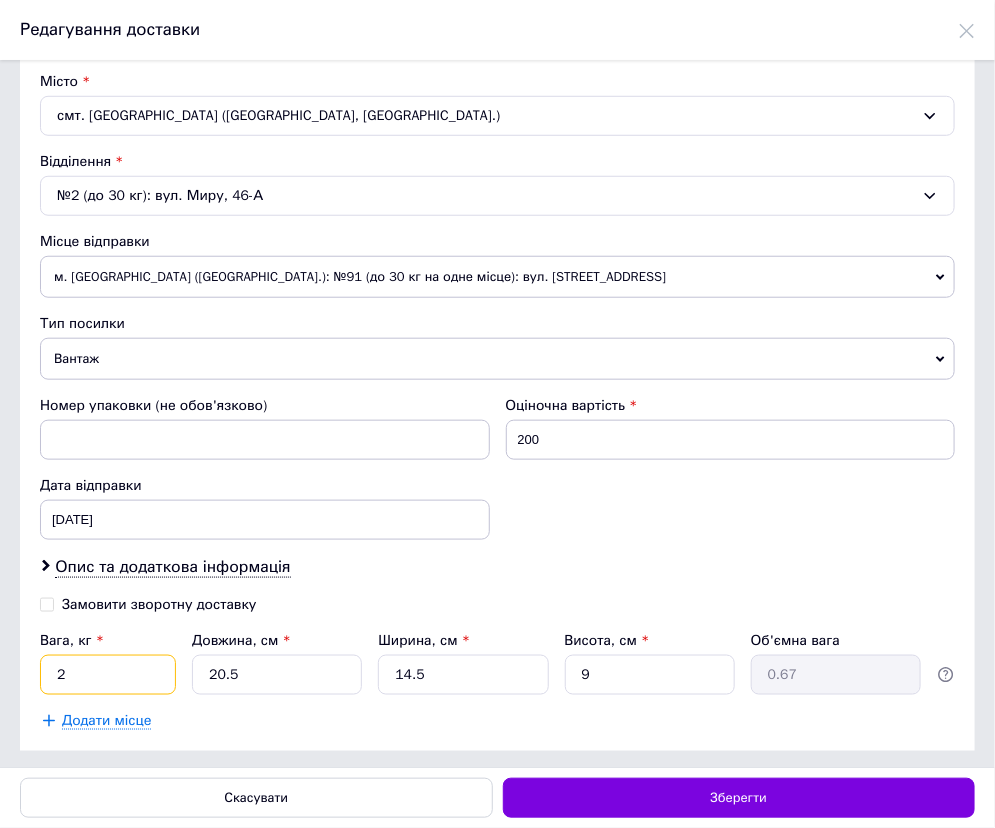 type on "2" 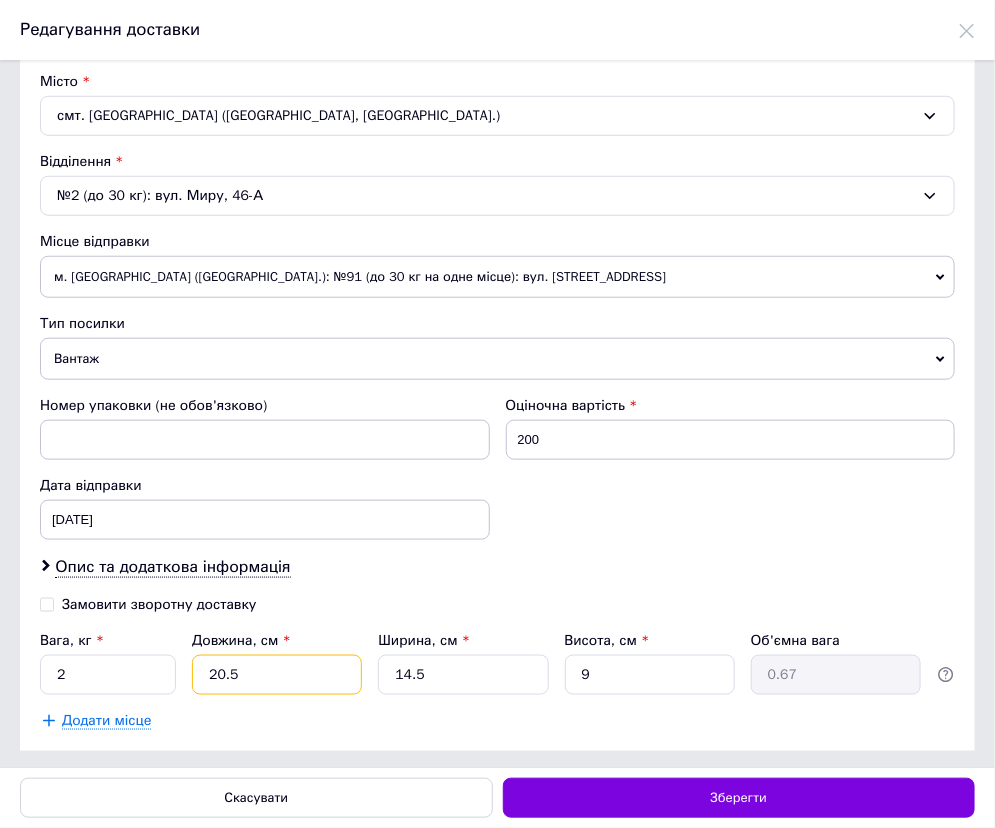 type on "2" 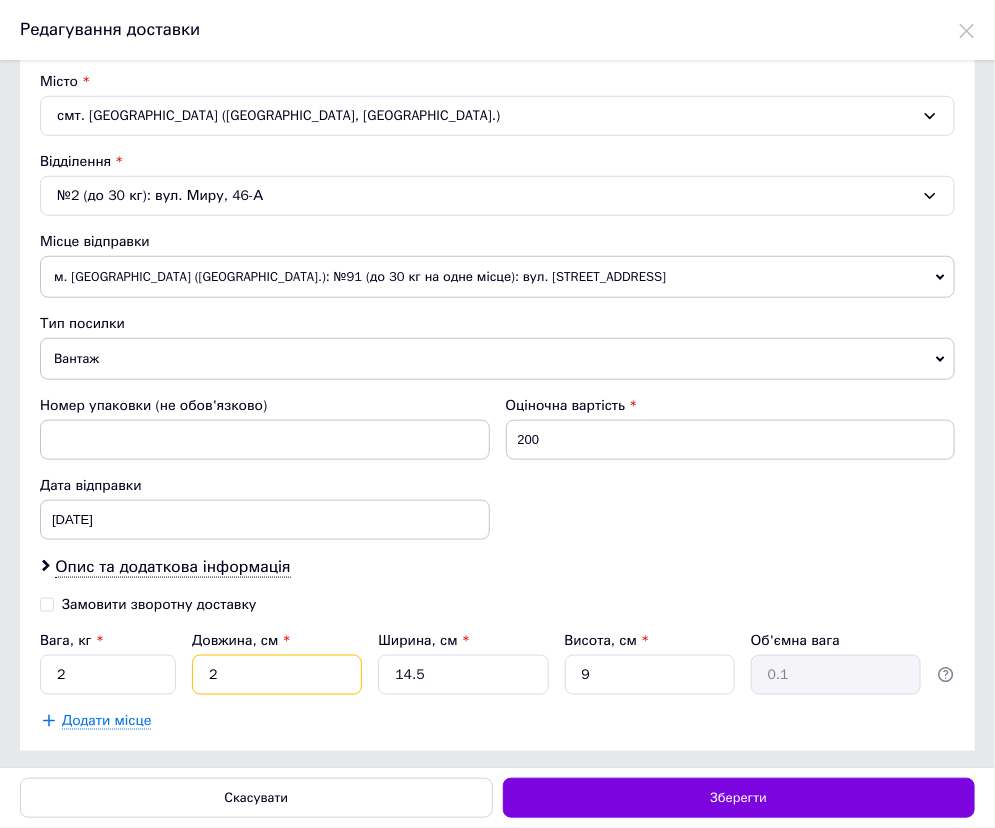 type on "24" 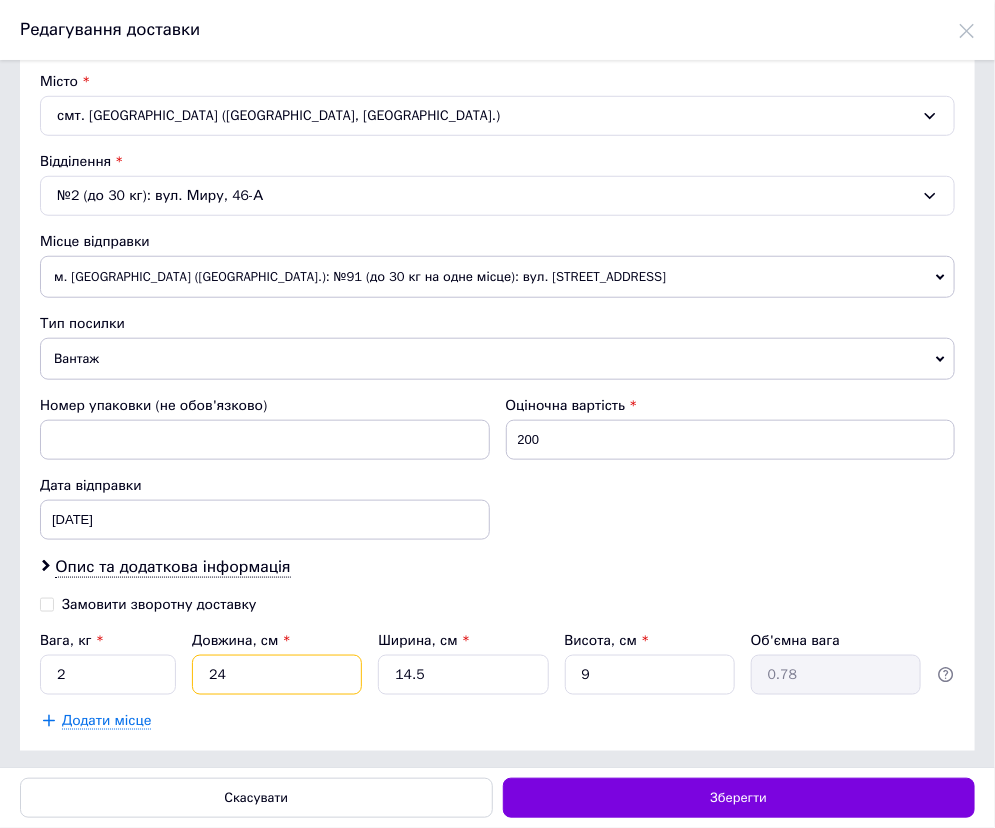 type on "24" 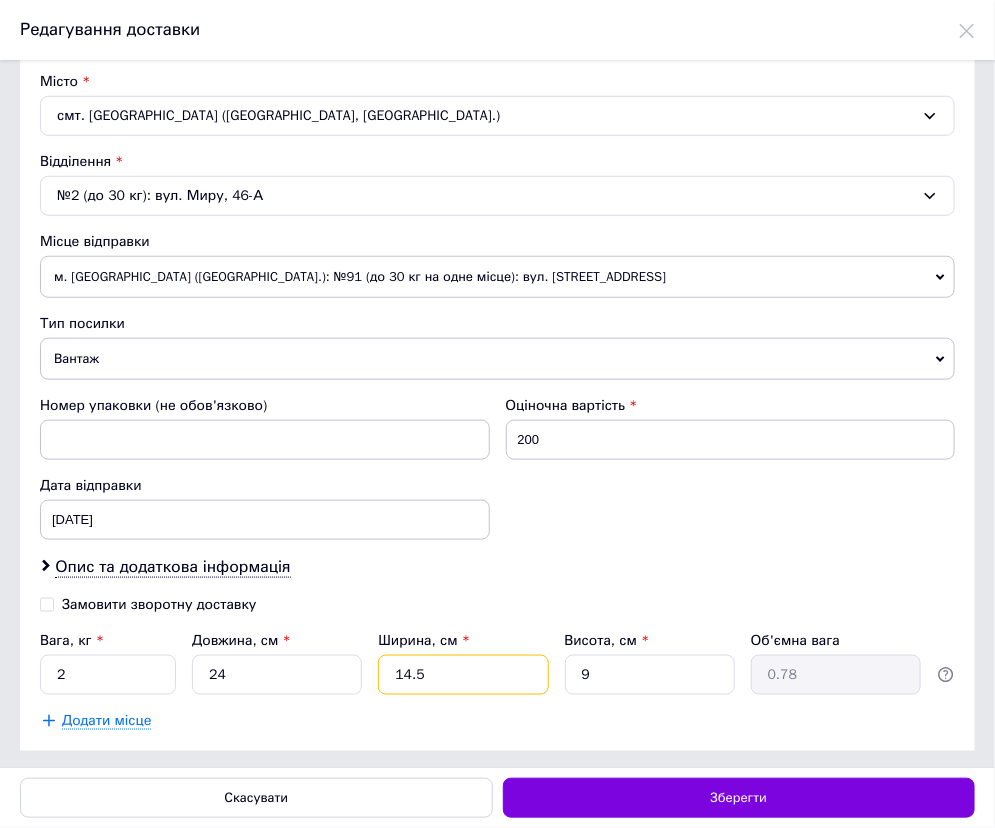type on "4" 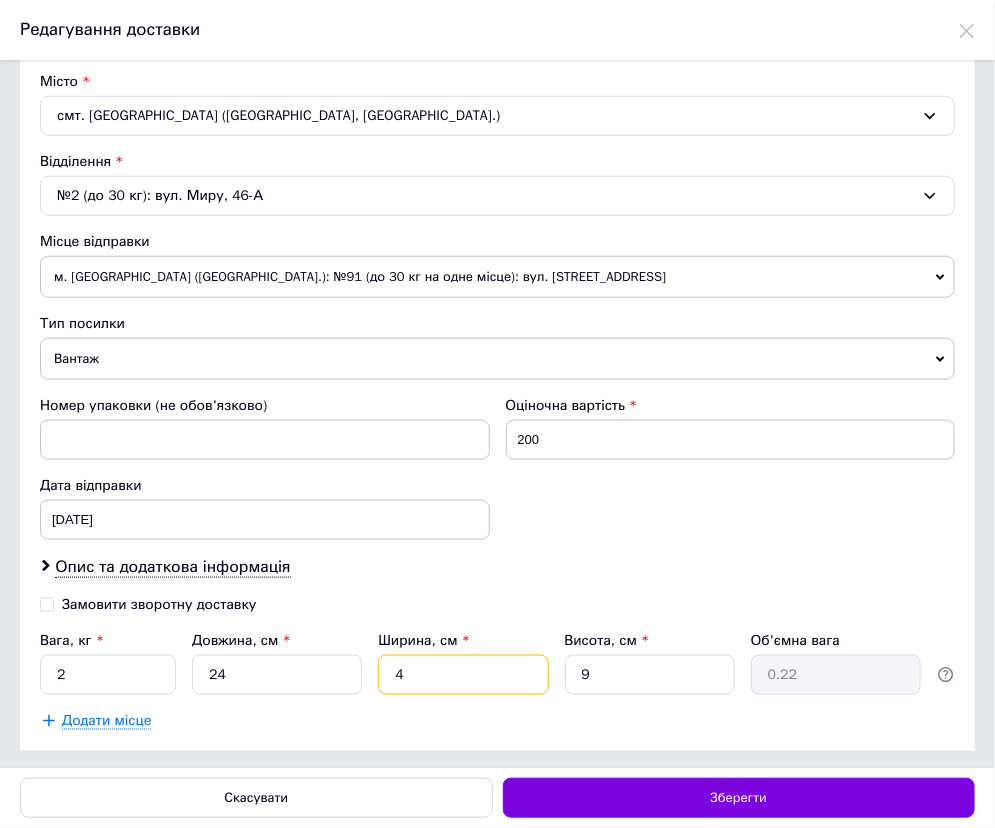 type on "40" 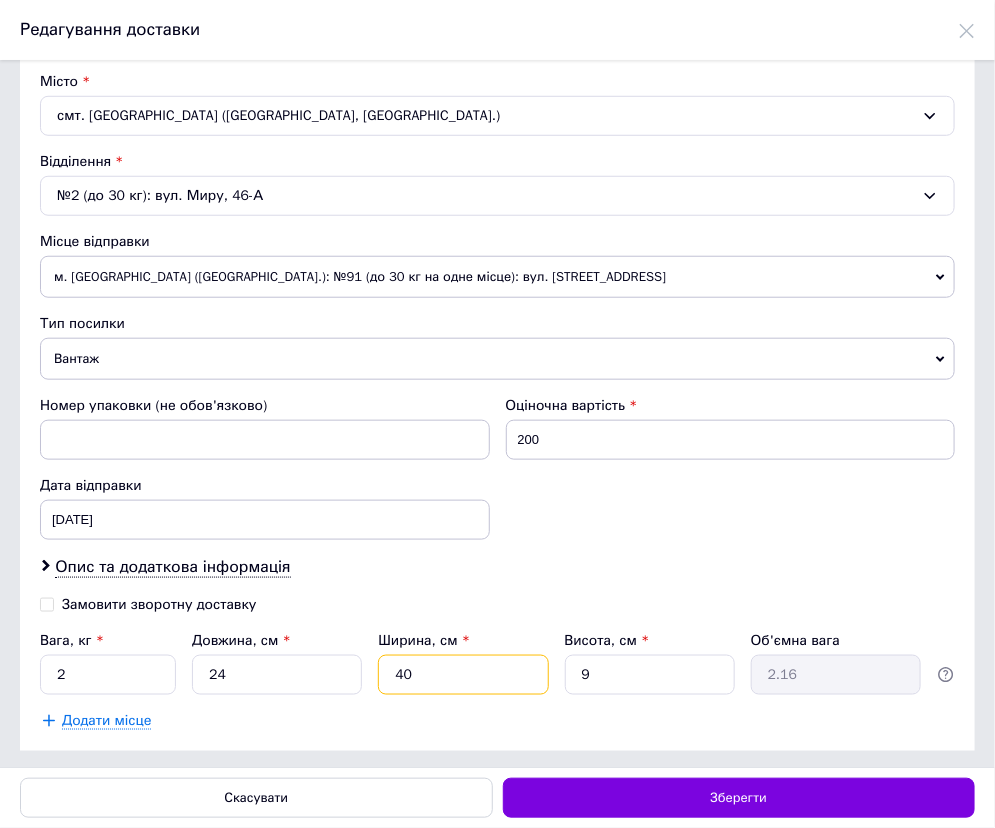type on "40" 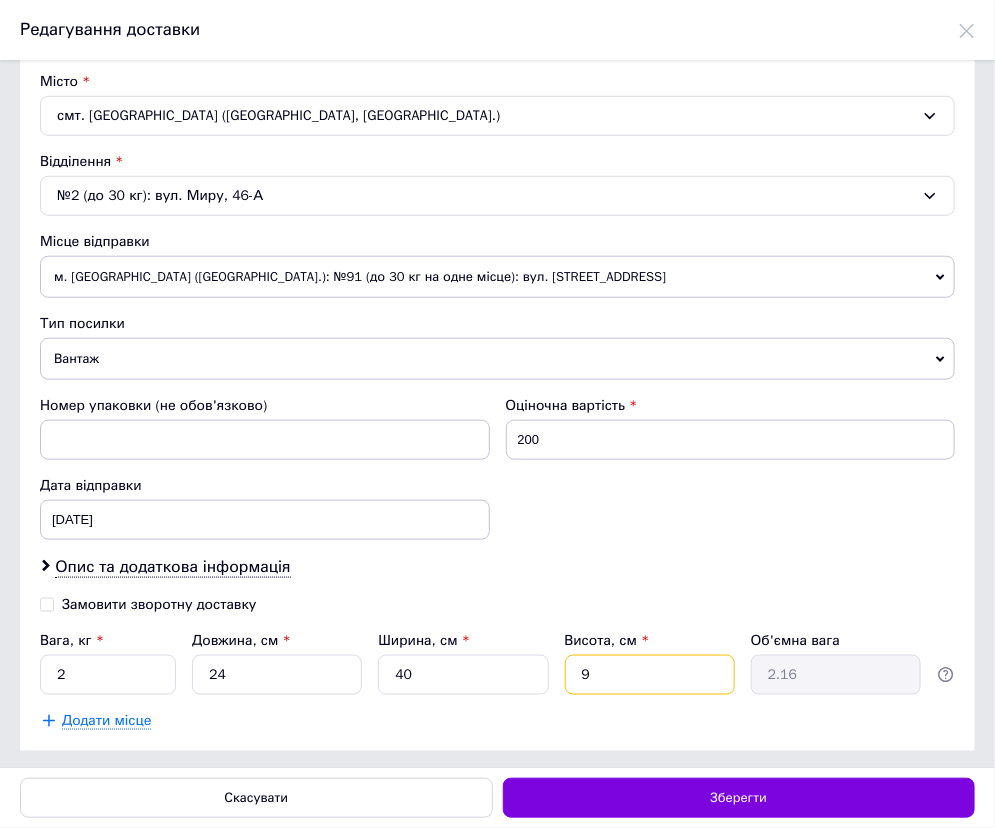type on "2" 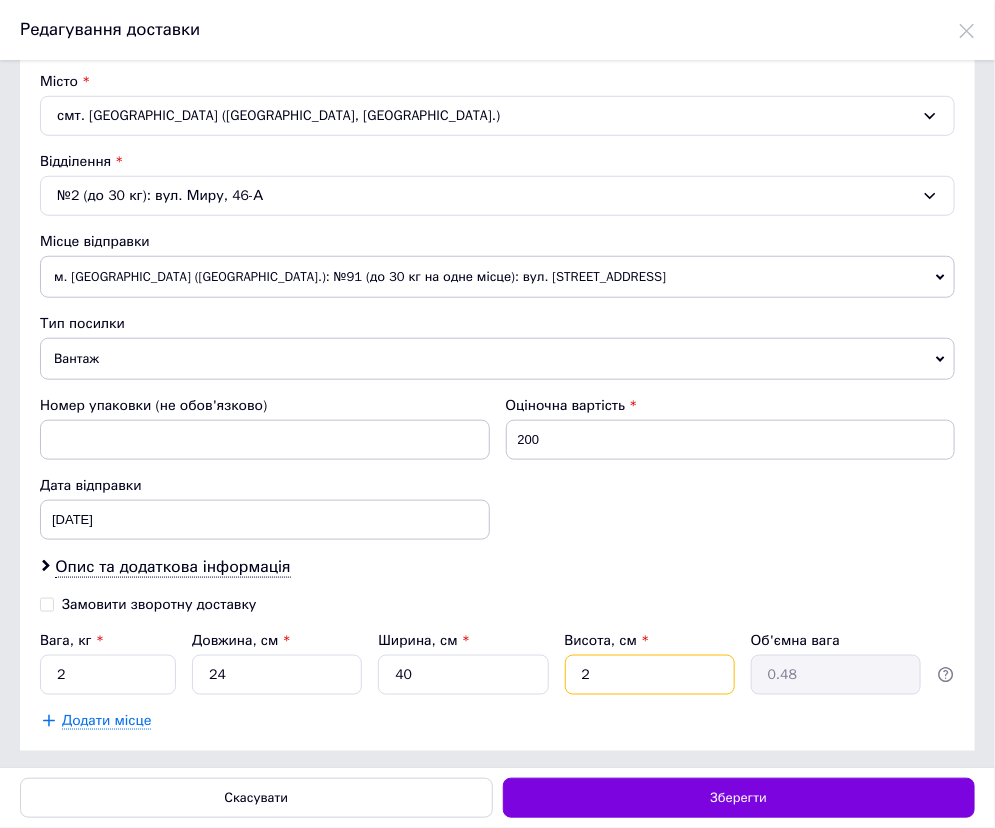 type on "20" 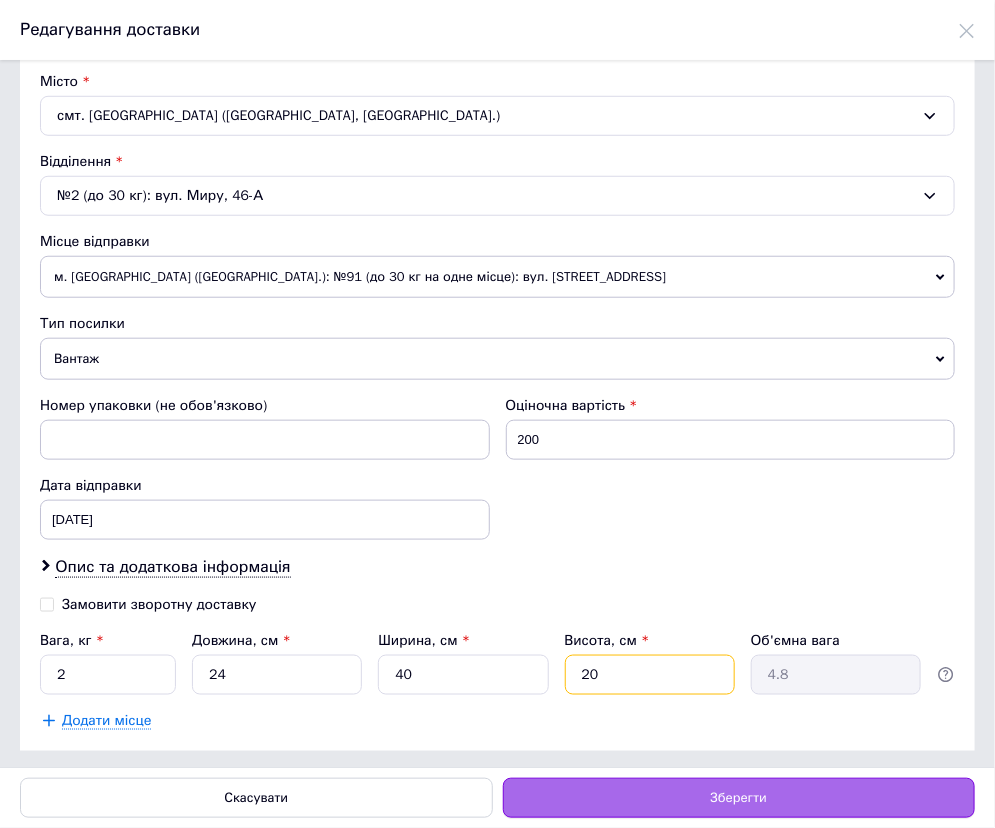 type on "20" 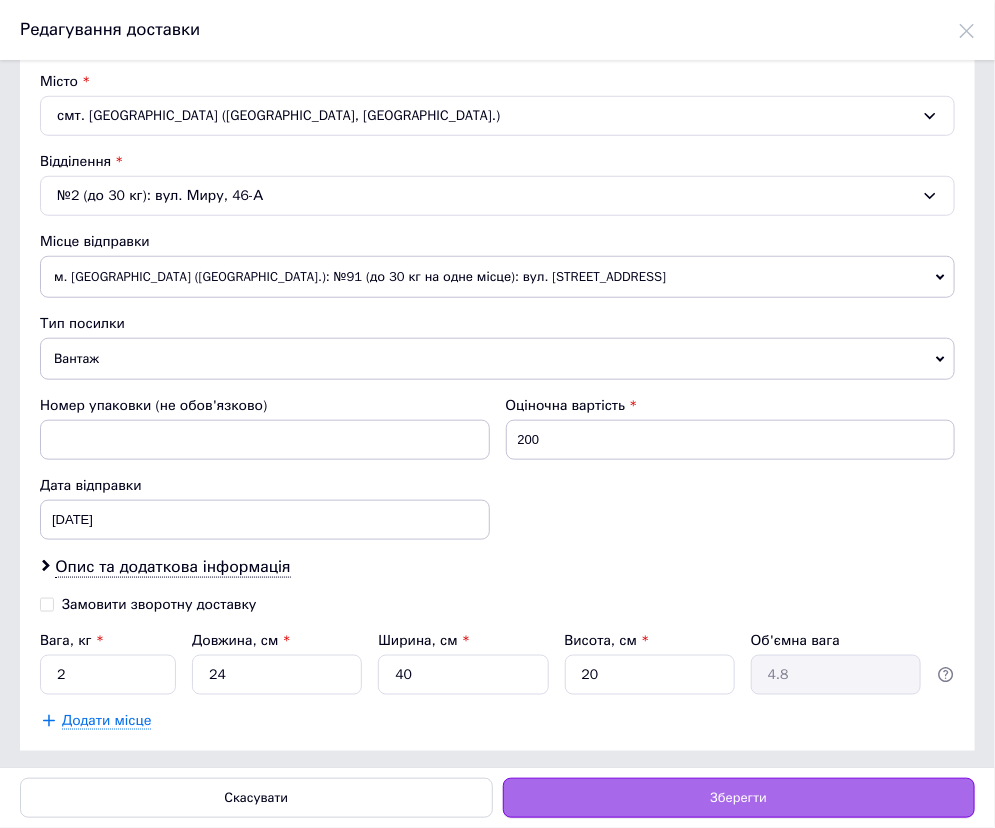 click on "Зберегти" at bounding box center [739, 798] 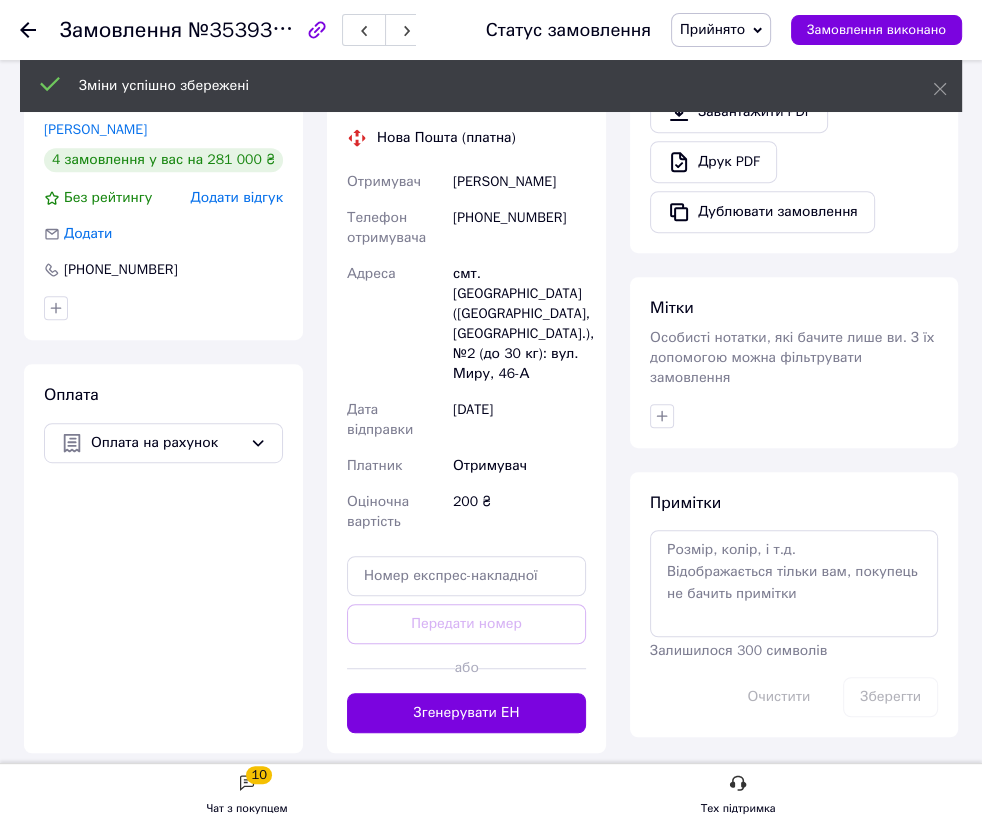 scroll, scrollTop: 680, scrollLeft: 0, axis: vertical 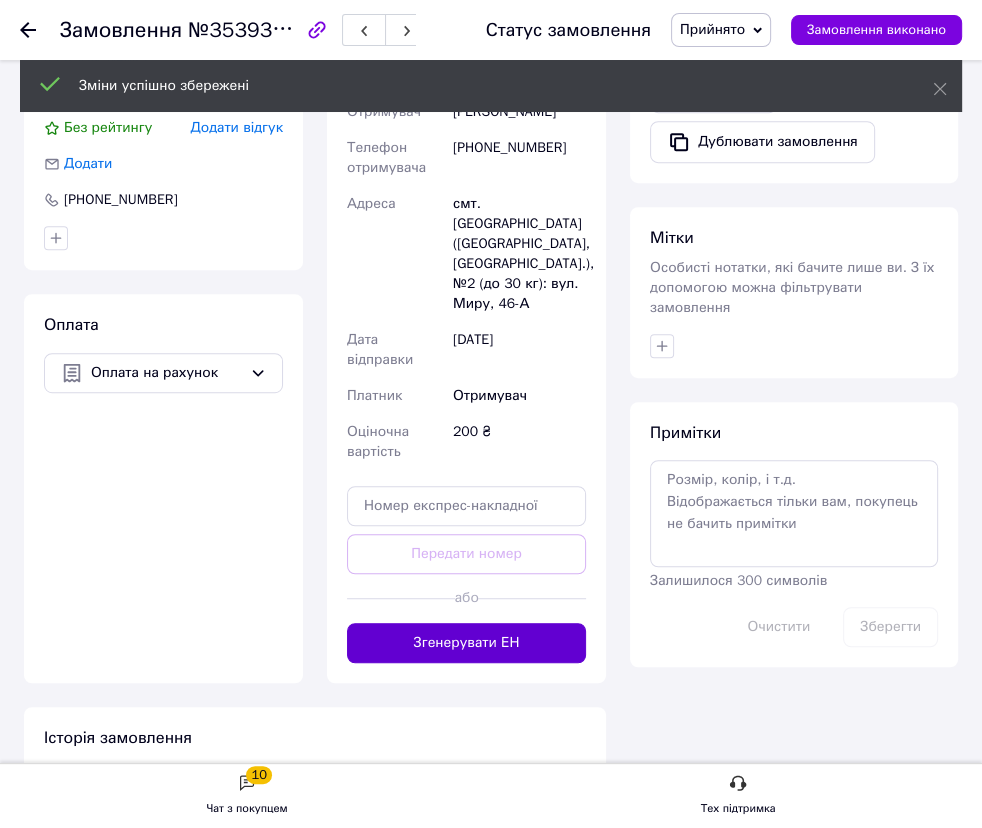click on "Згенерувати ЕН" at bounding box center [466, 643] 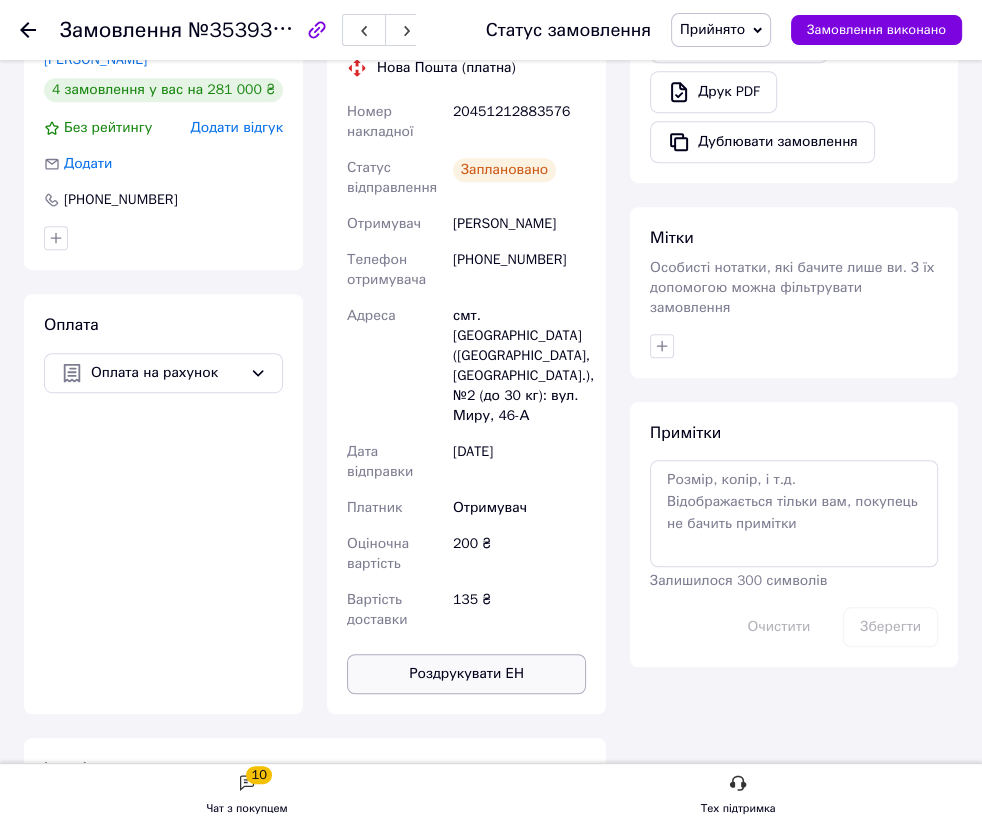 click on "Роздрукувати ЕН" at bounding box center (466, 674) 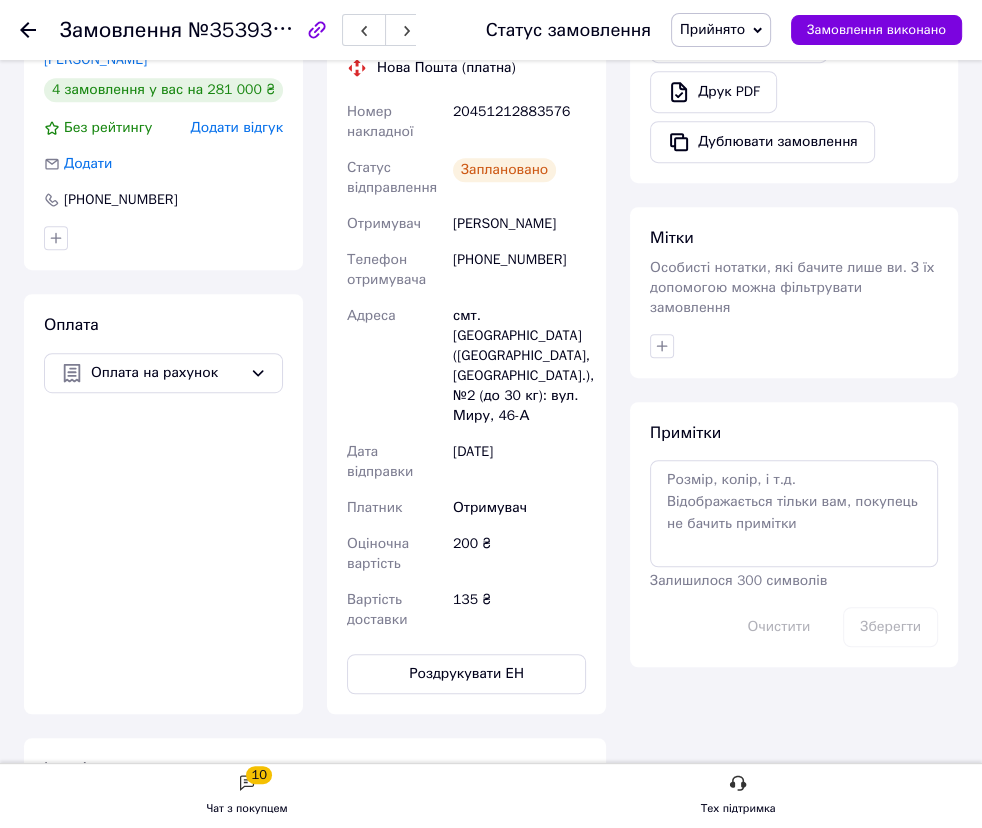 click 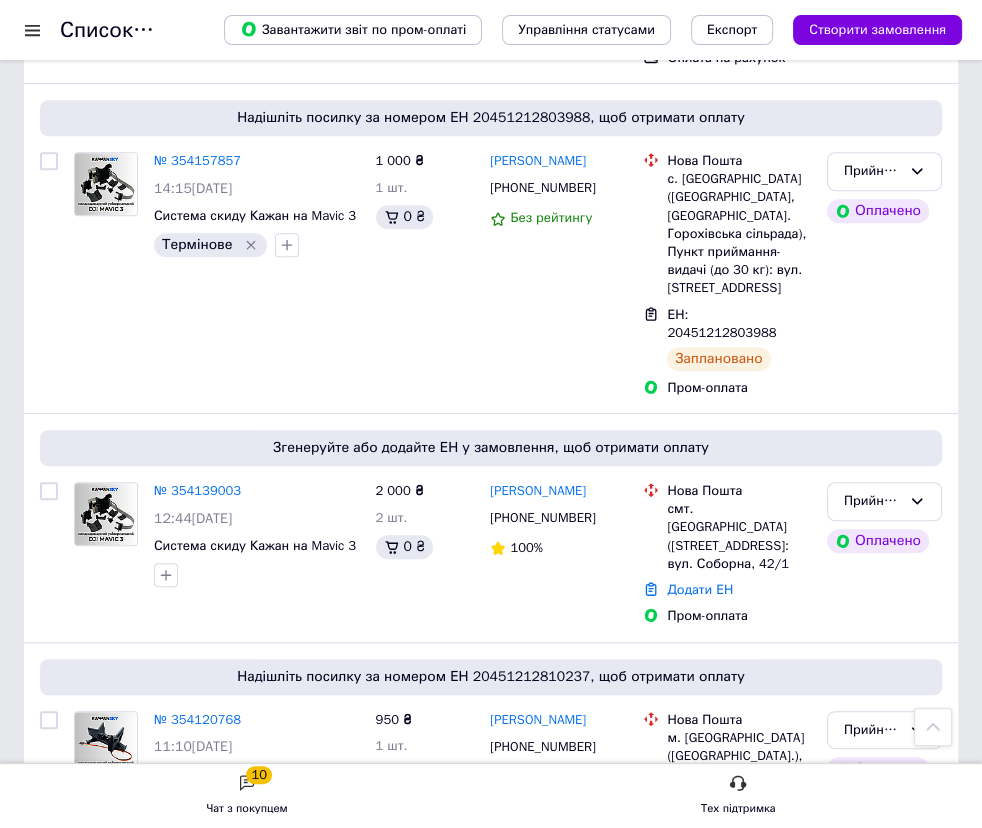 scroll, scrollTop: 727, scrollLeft: 0, axis: vertical 